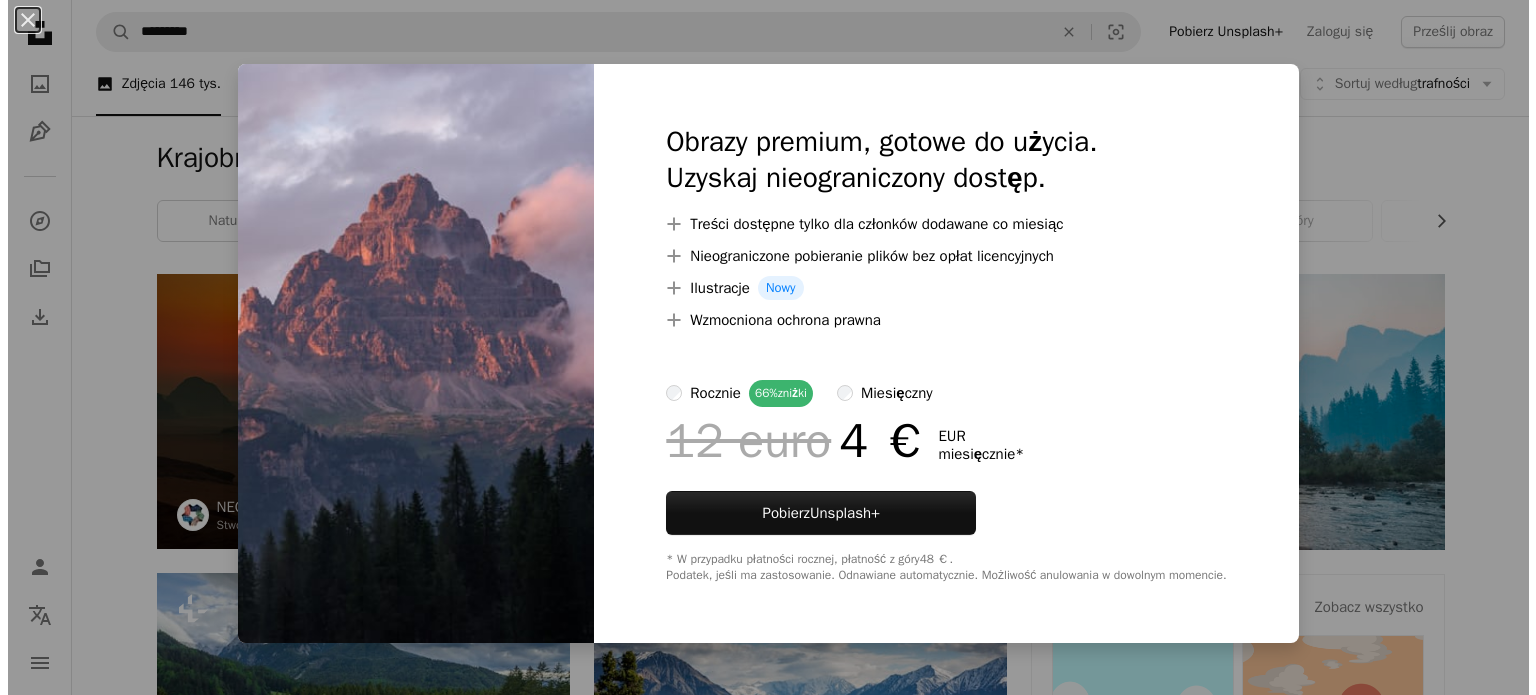 scroll, scrollTop: 1800, scrollLeft: 0, axis: vertical 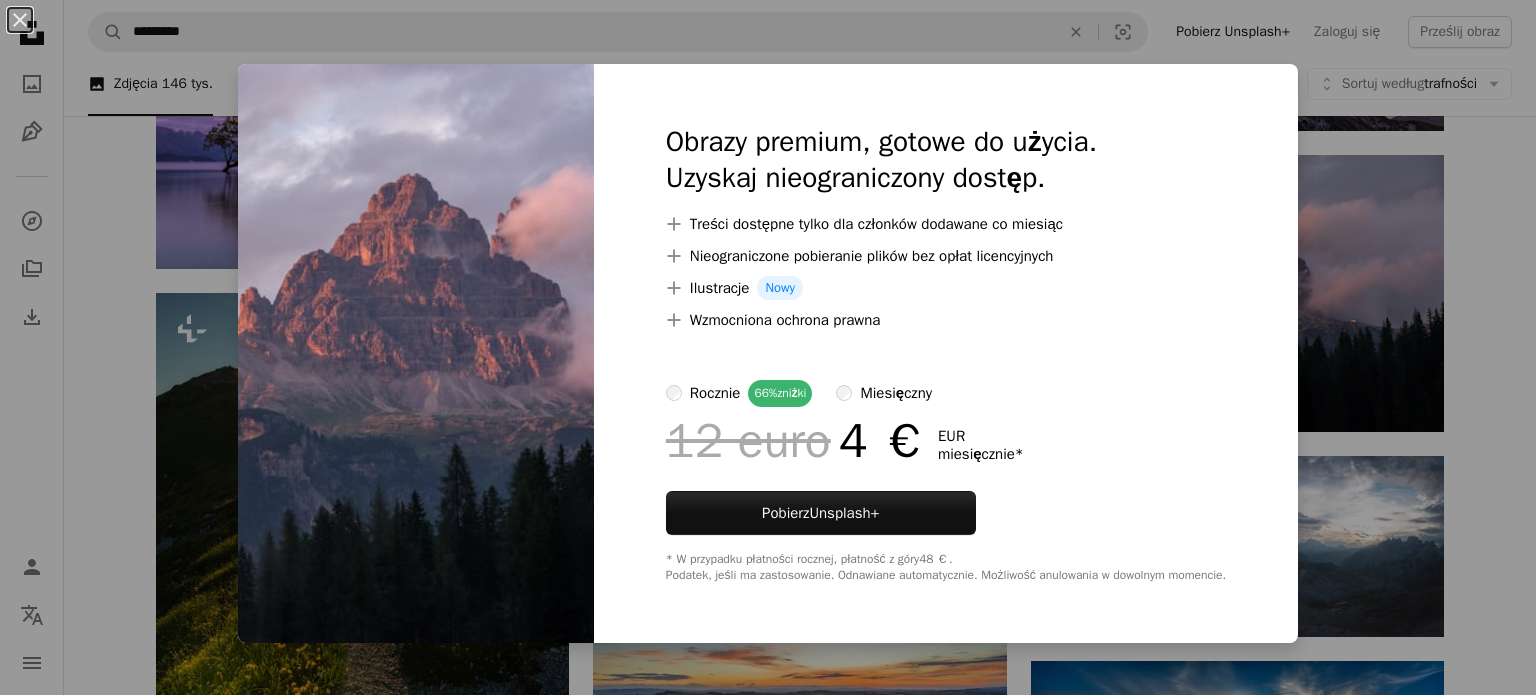 click at bounding box center (416, 353) 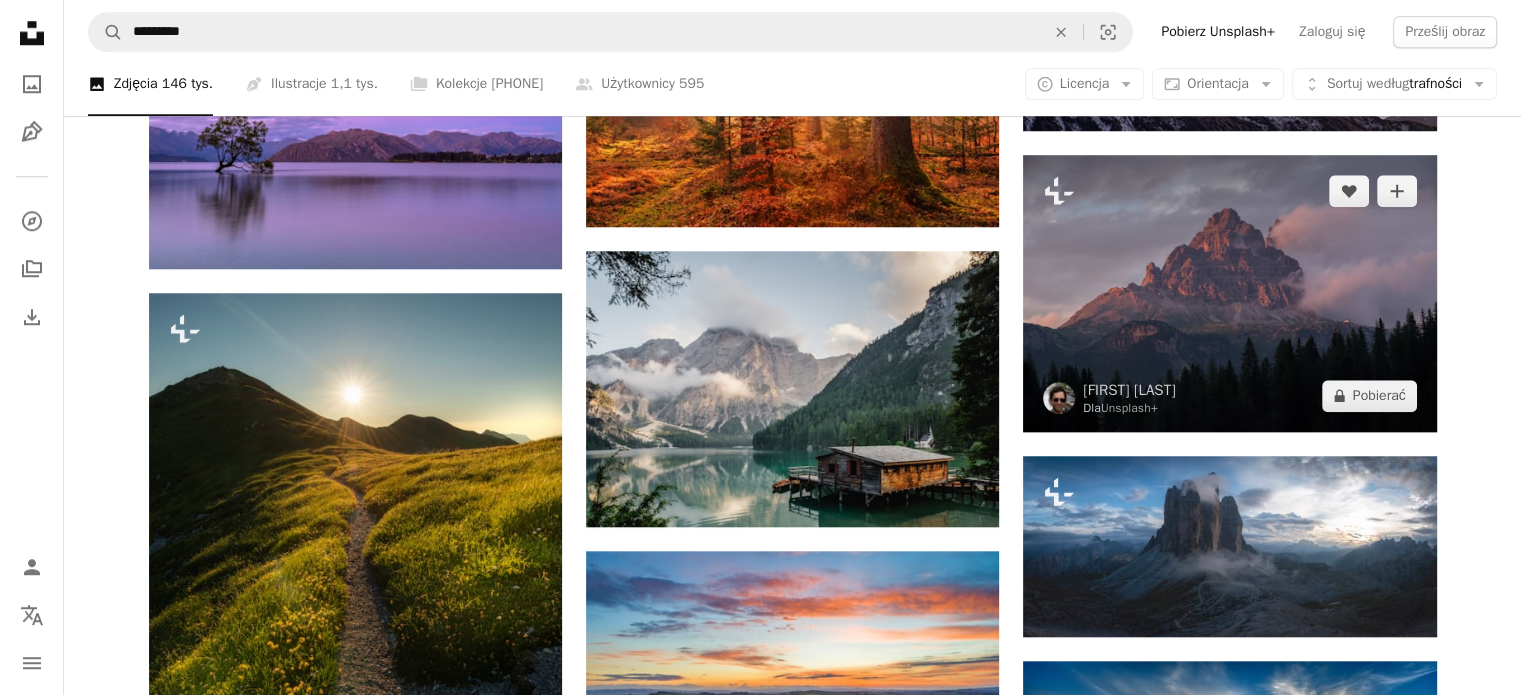 click at bounding box center [1229, 293] 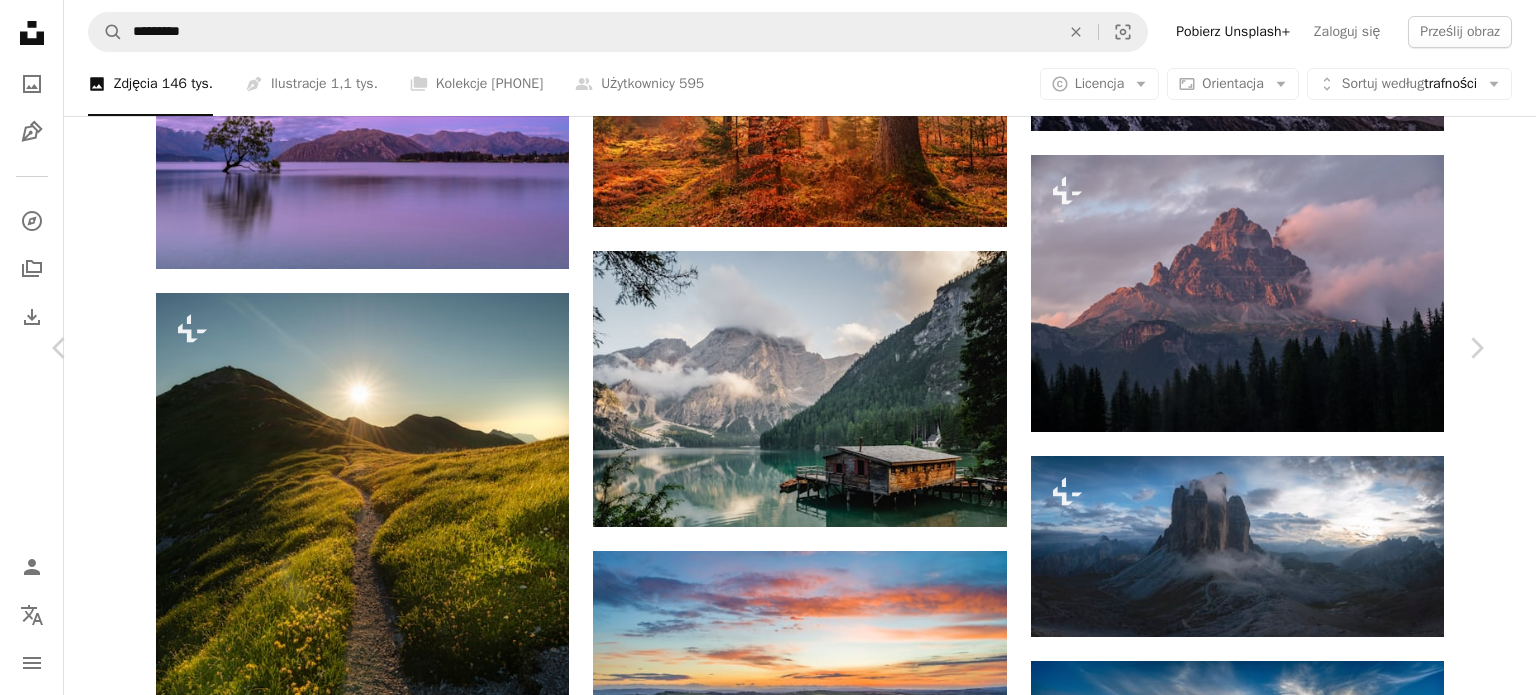 click at bounding box center (761, 3401) 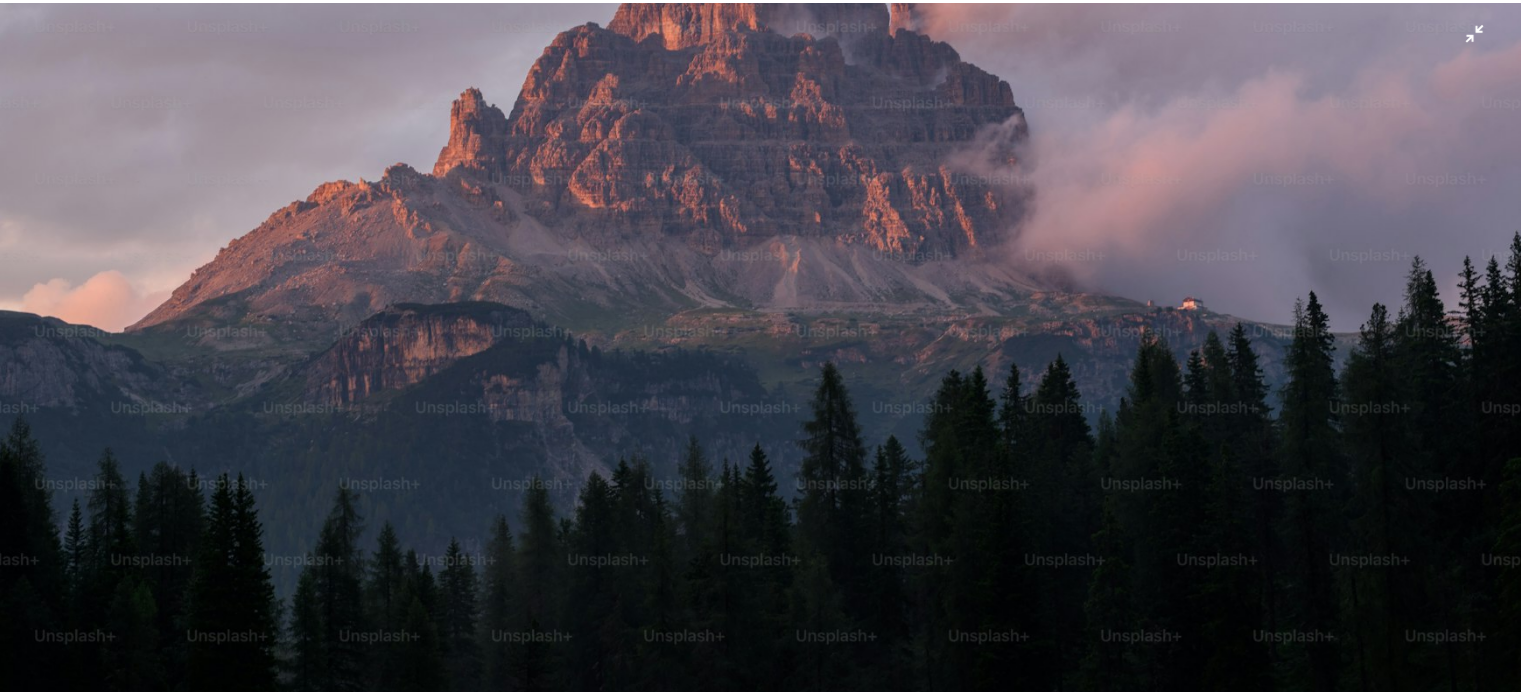 scroll, scrollTop: 109, scrollLeft: 0, axis: vertical 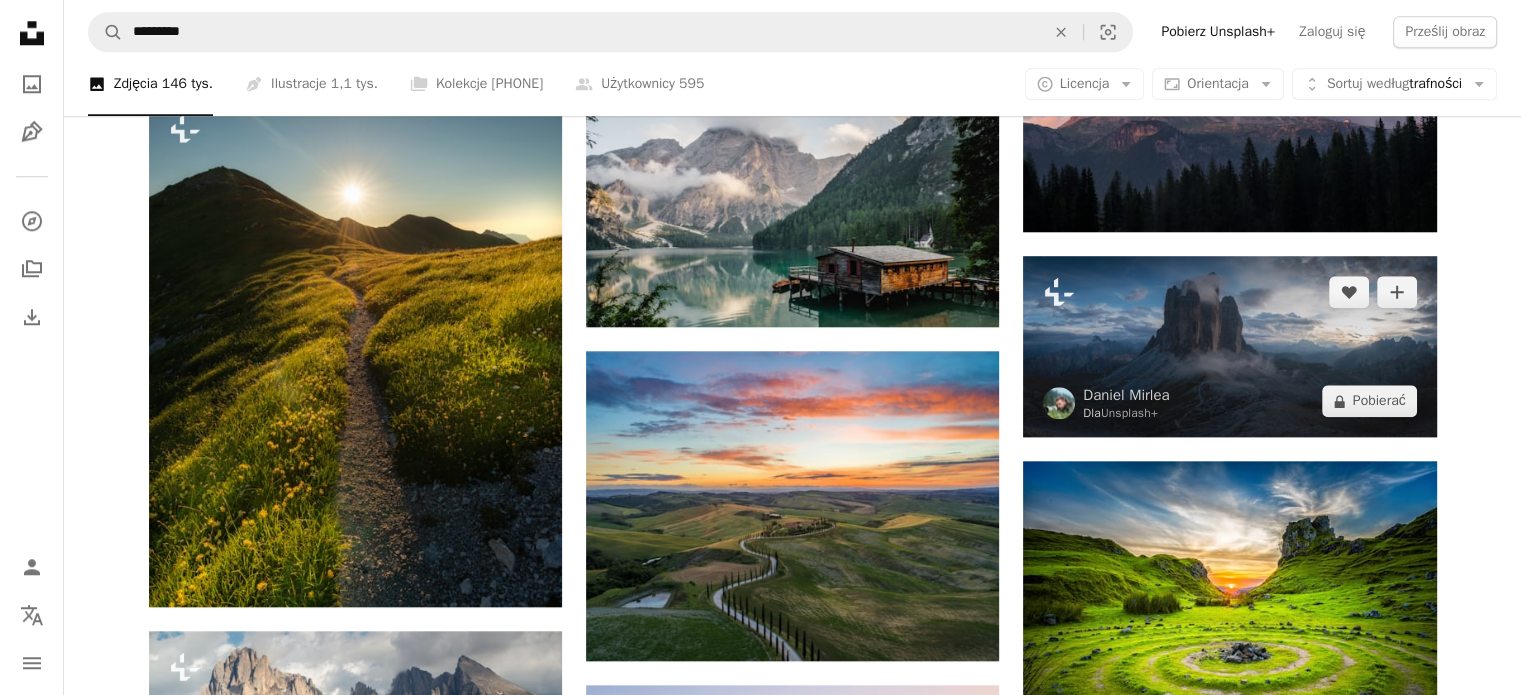 click at bounding box center [1229, 347] 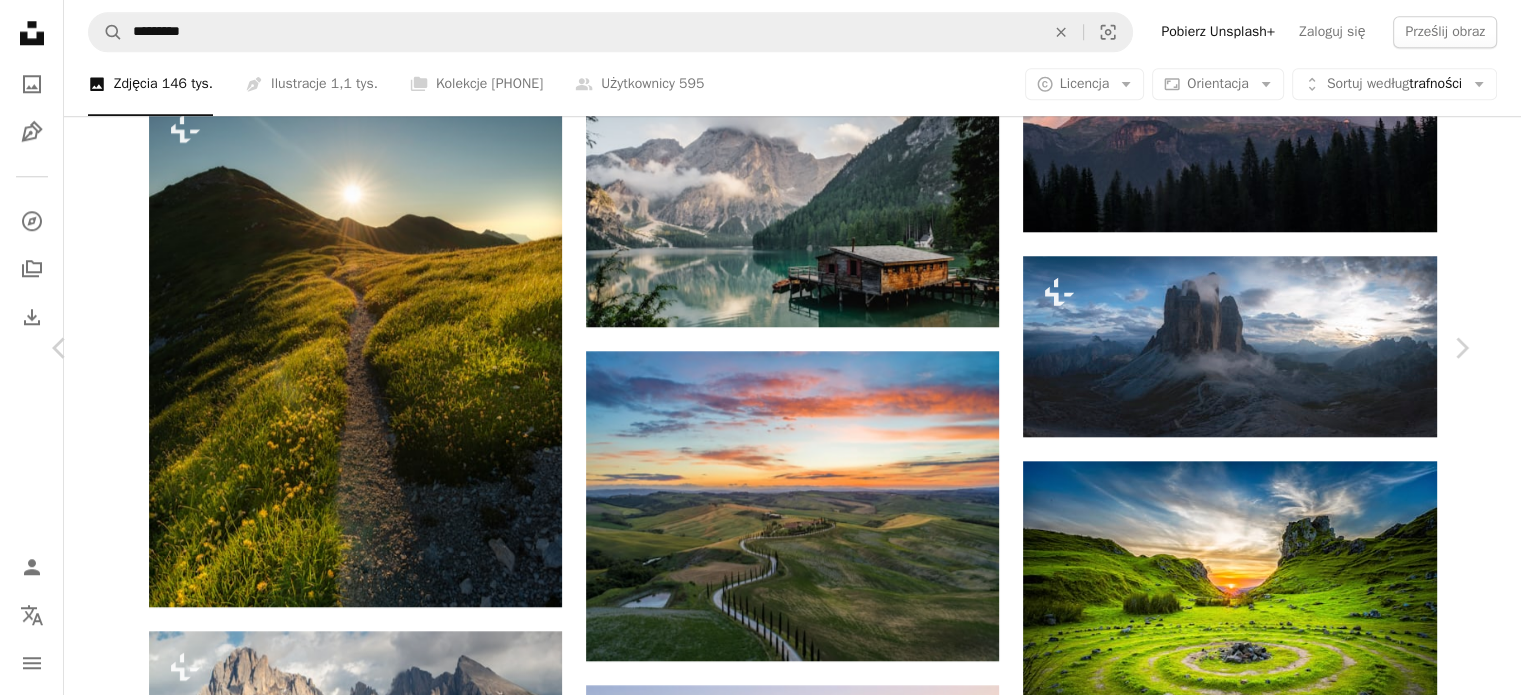 click at bounding box center (753, 3179) 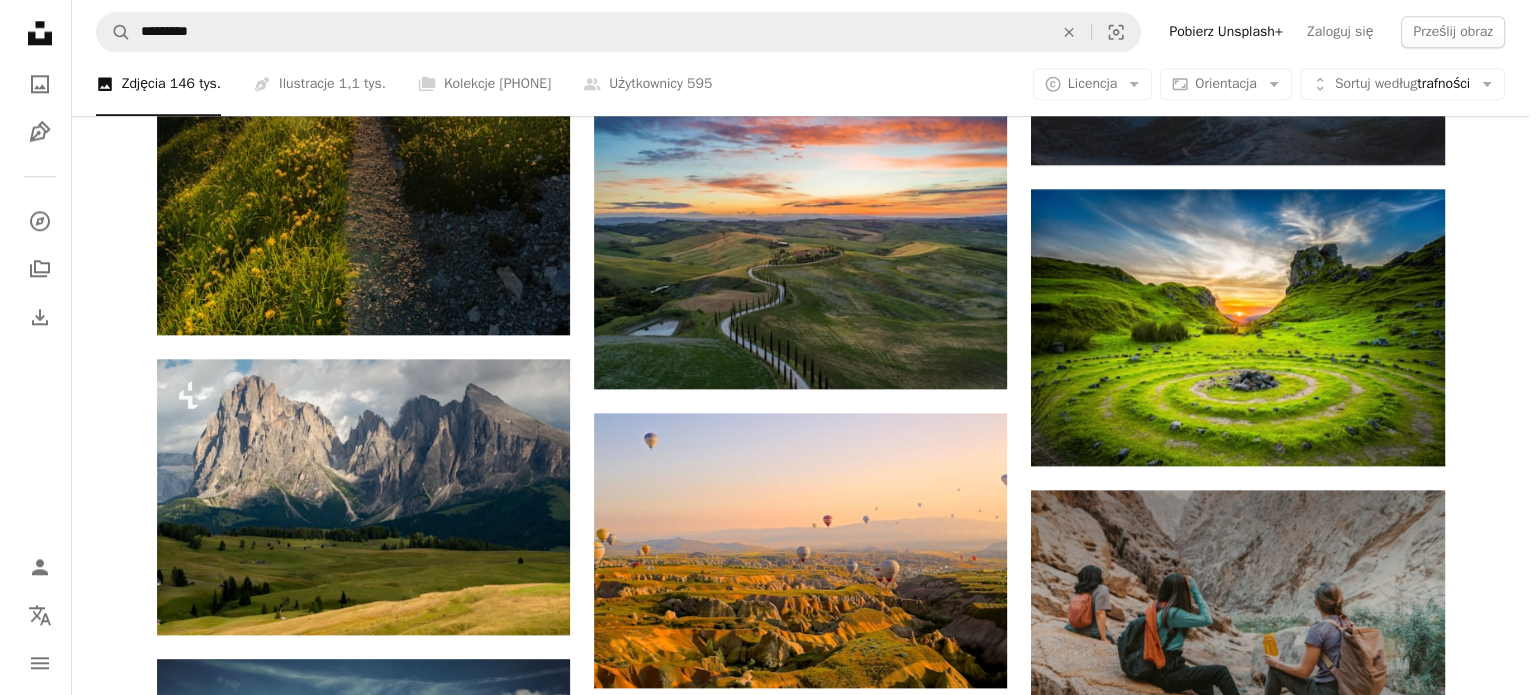 scroll, scrollTop: 2300, scrollLeft: 0, axis: vertical 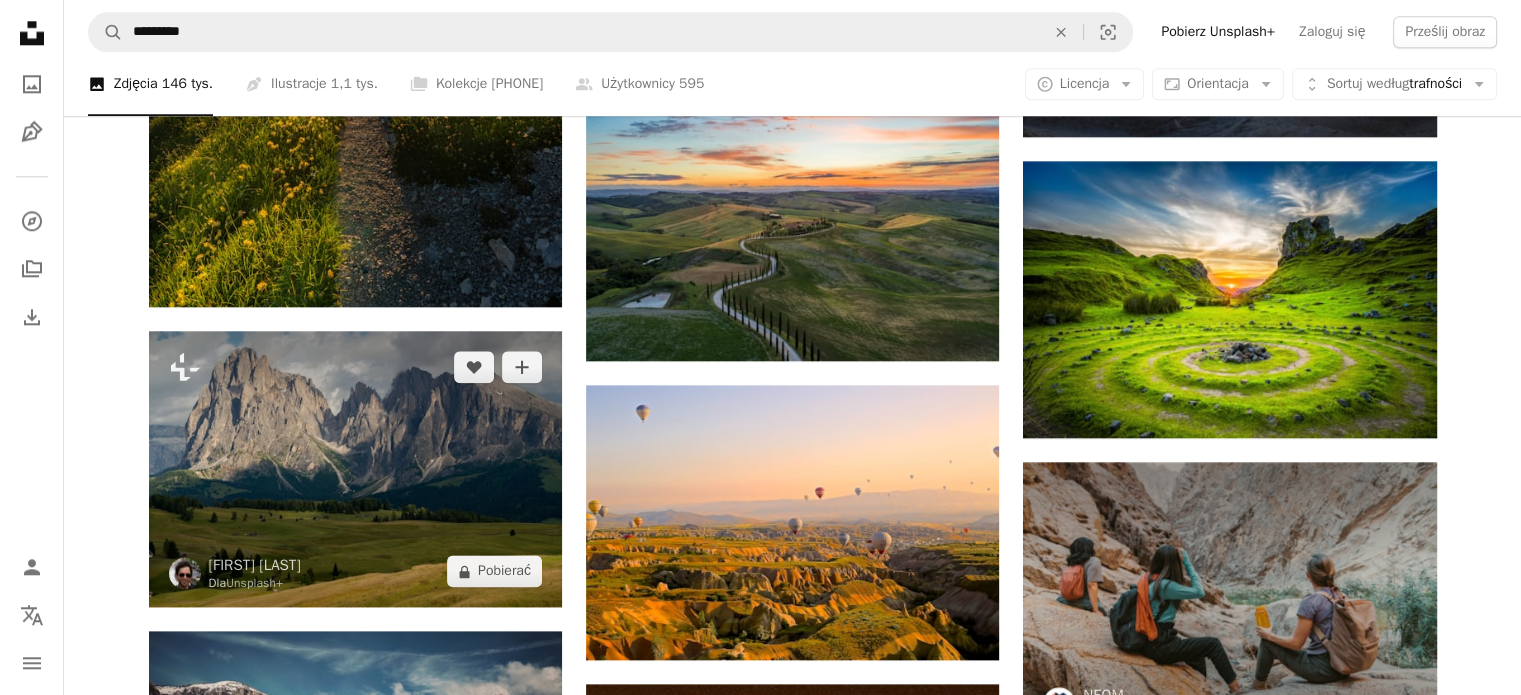 click at bounding box center (355, 469) 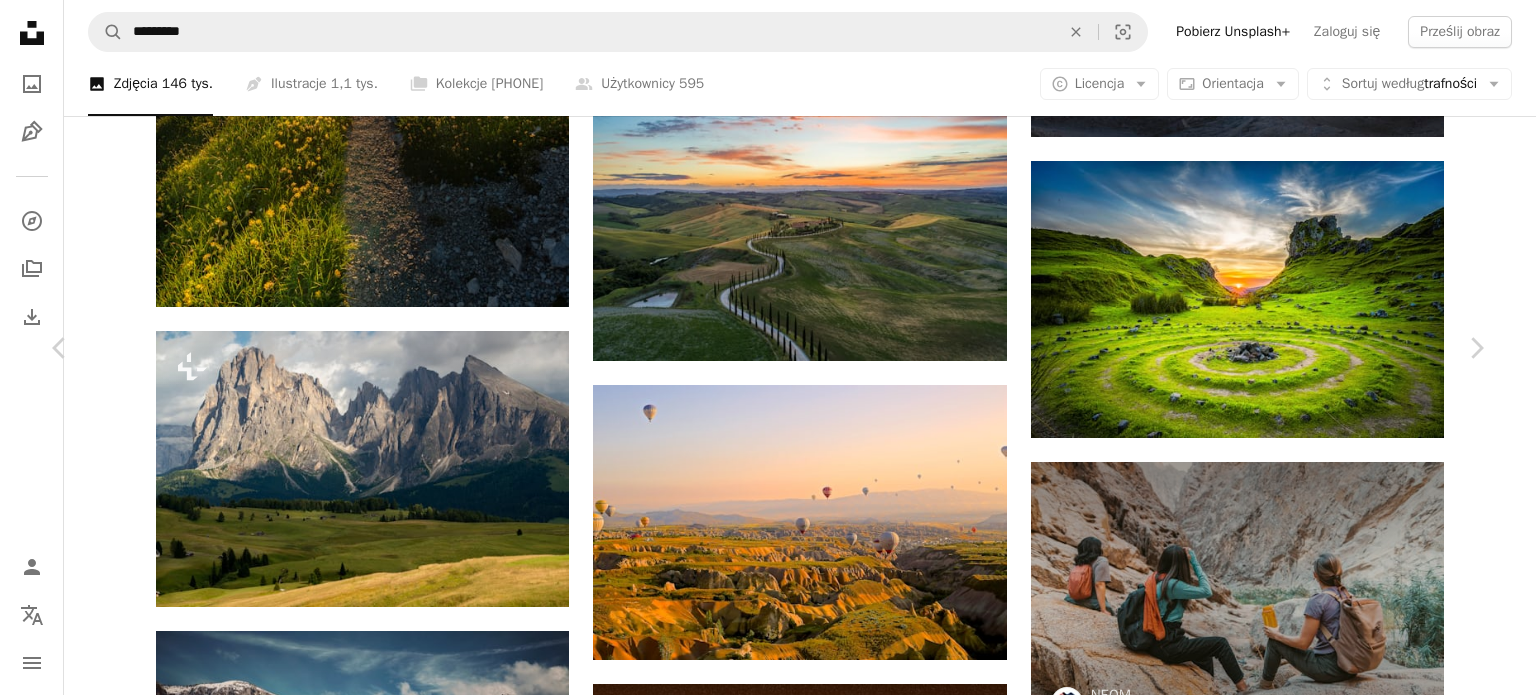 click at bounding box center (761, 4966) 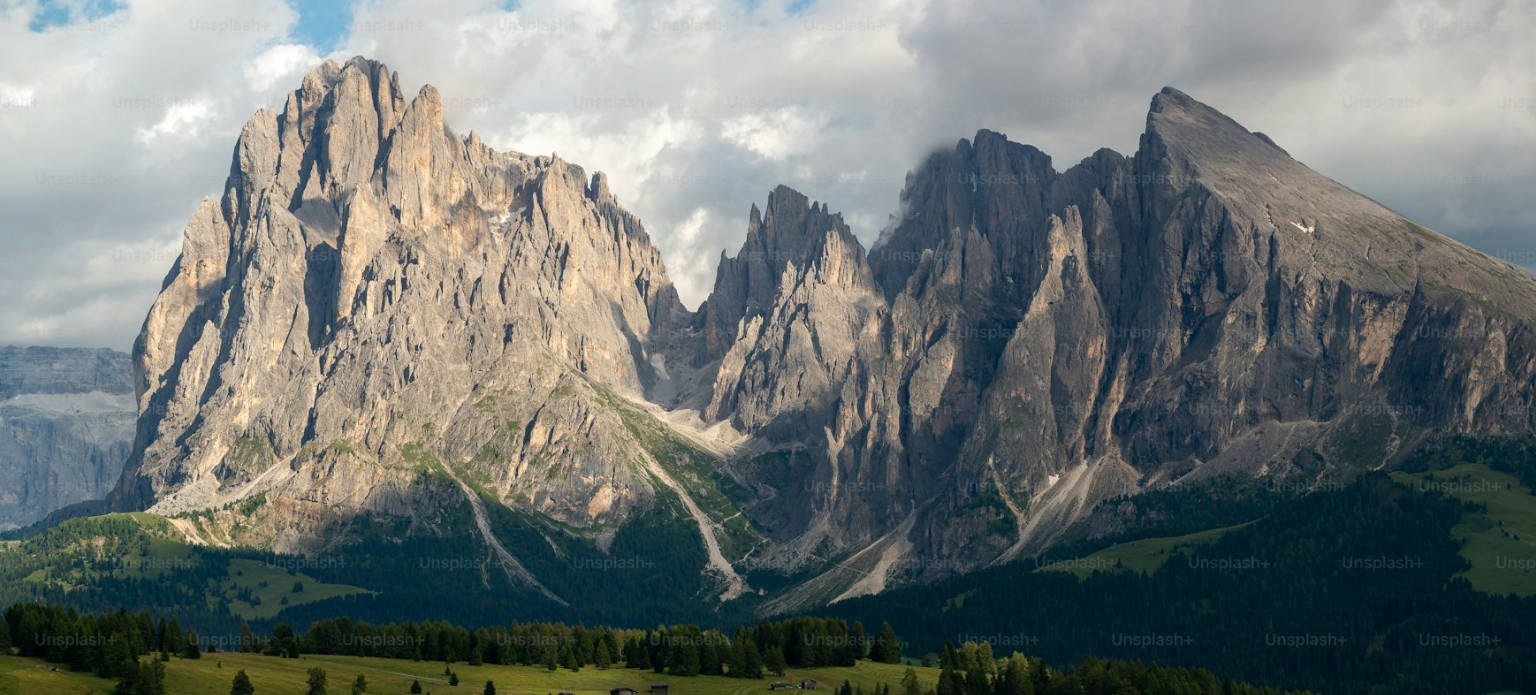 scroll, scrollTop: 155, scrollLeft: 0, axis: vertical 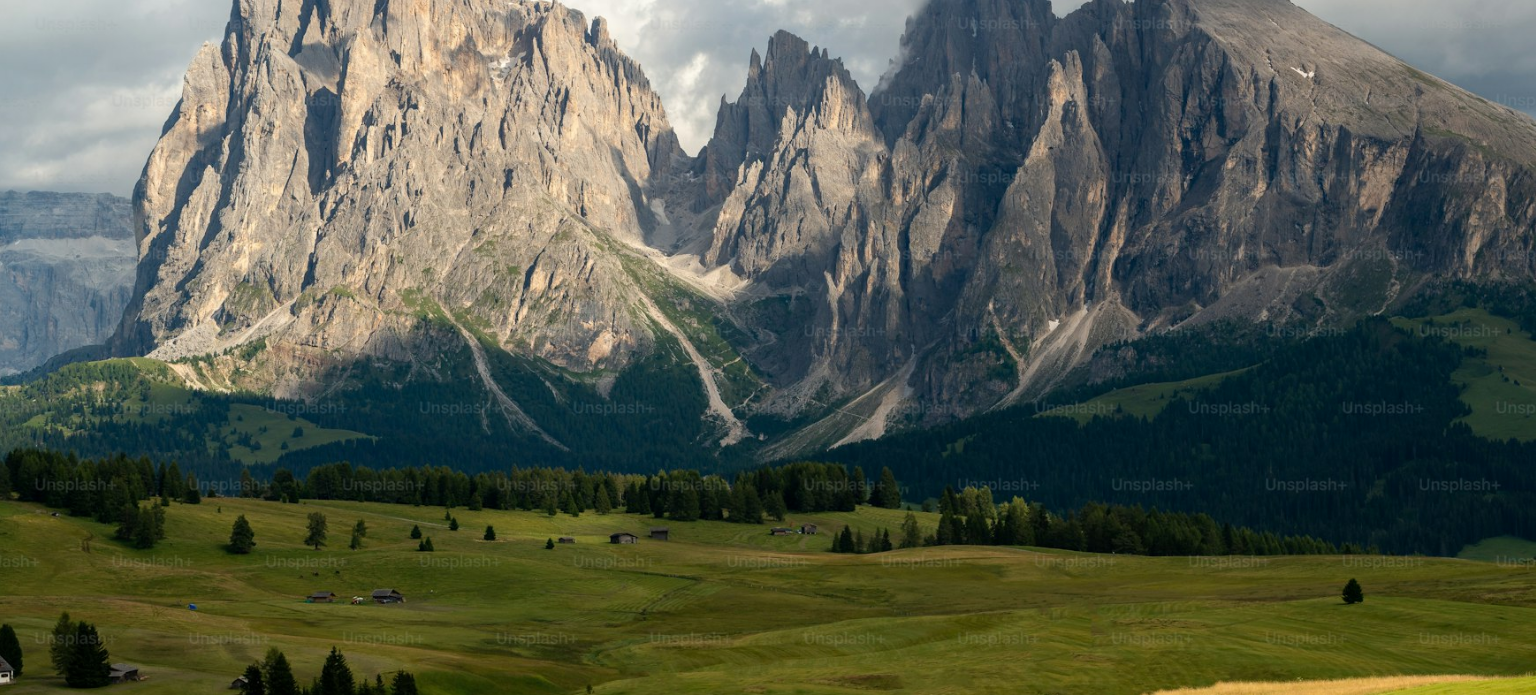 click at bounding box center [768, 357] 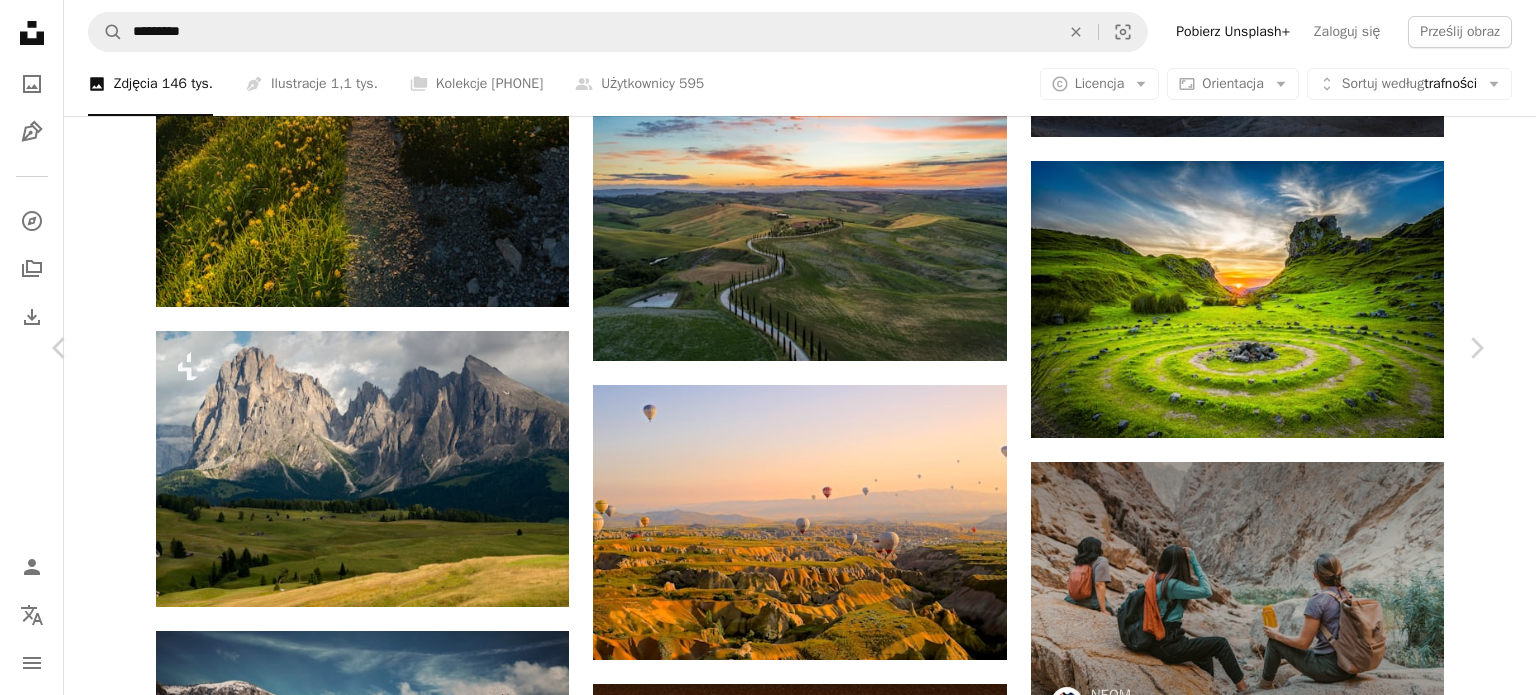 click at bounding box center [761, 4966] 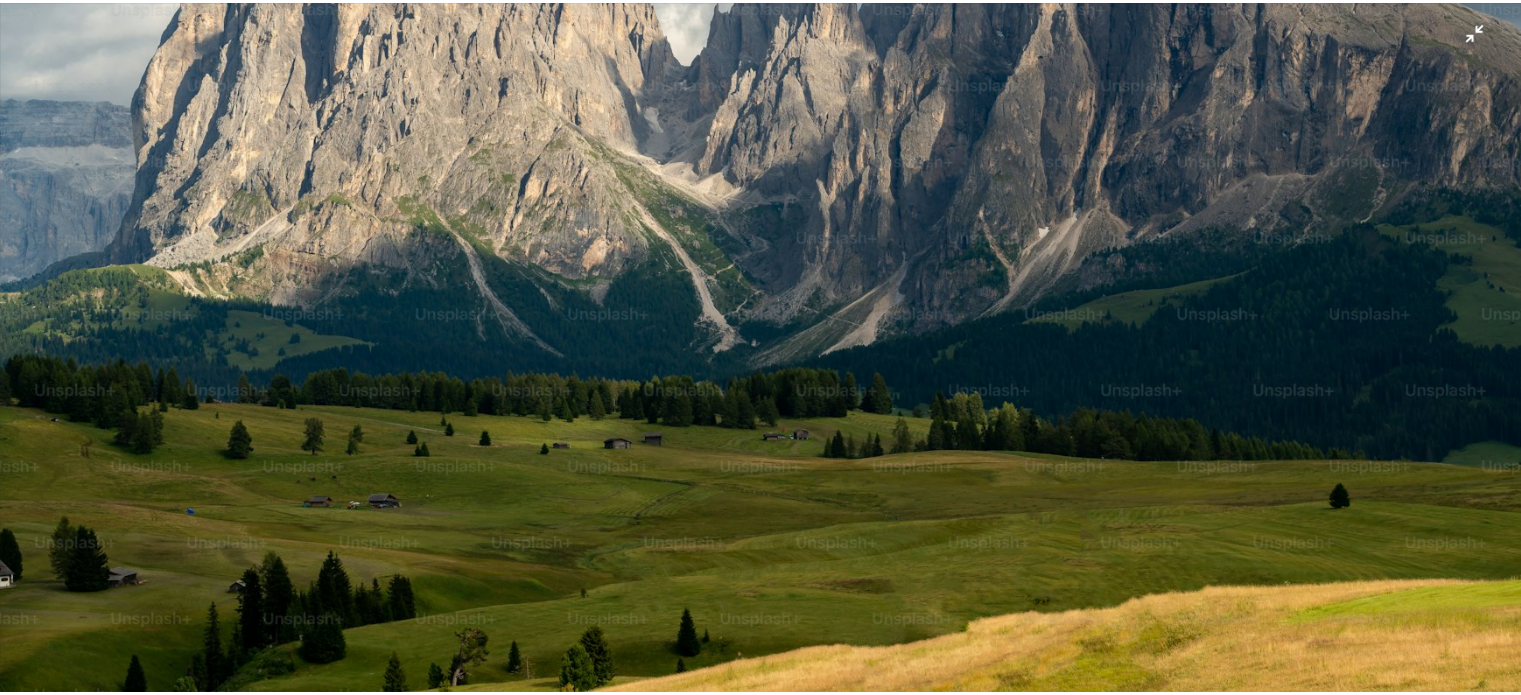 scroll, scrollTop: 308, scrollLeft: 0, axis: vertical 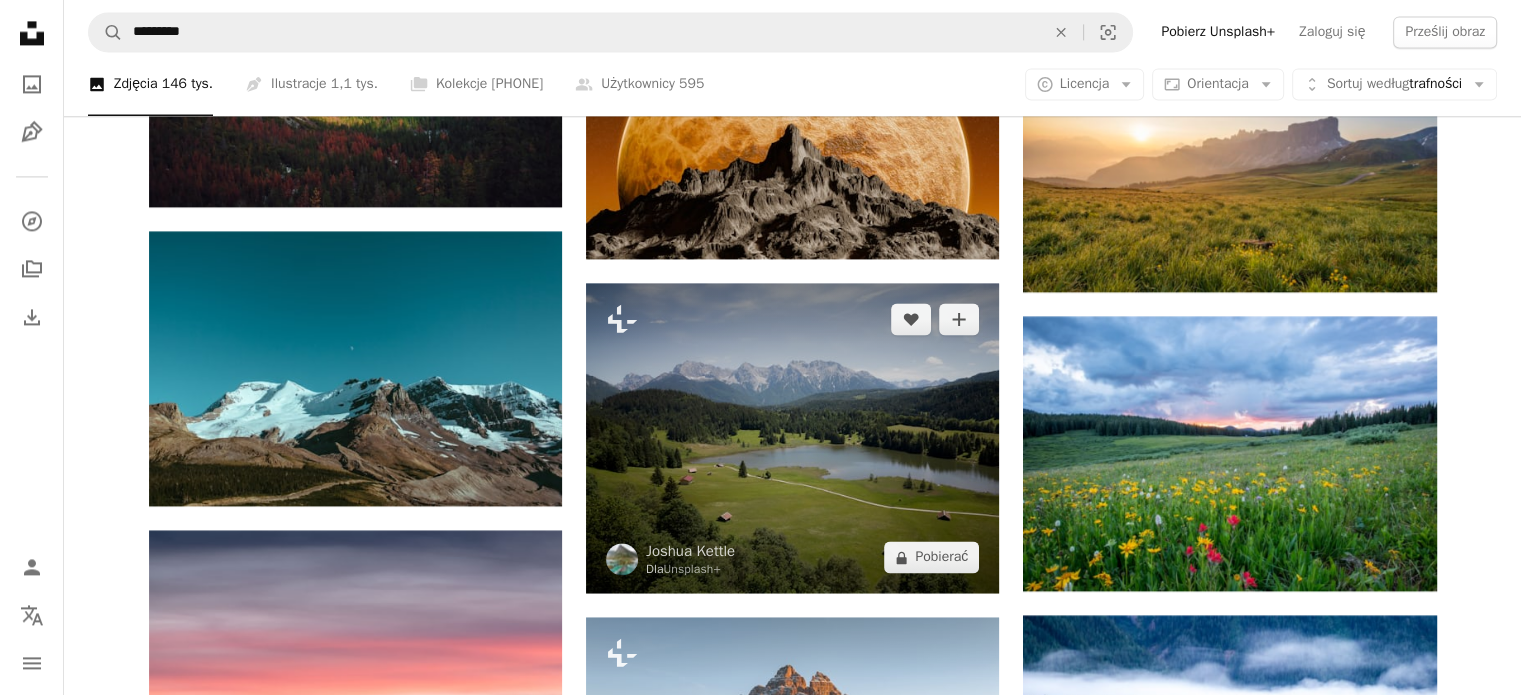 click at bounding box center (792, 438) 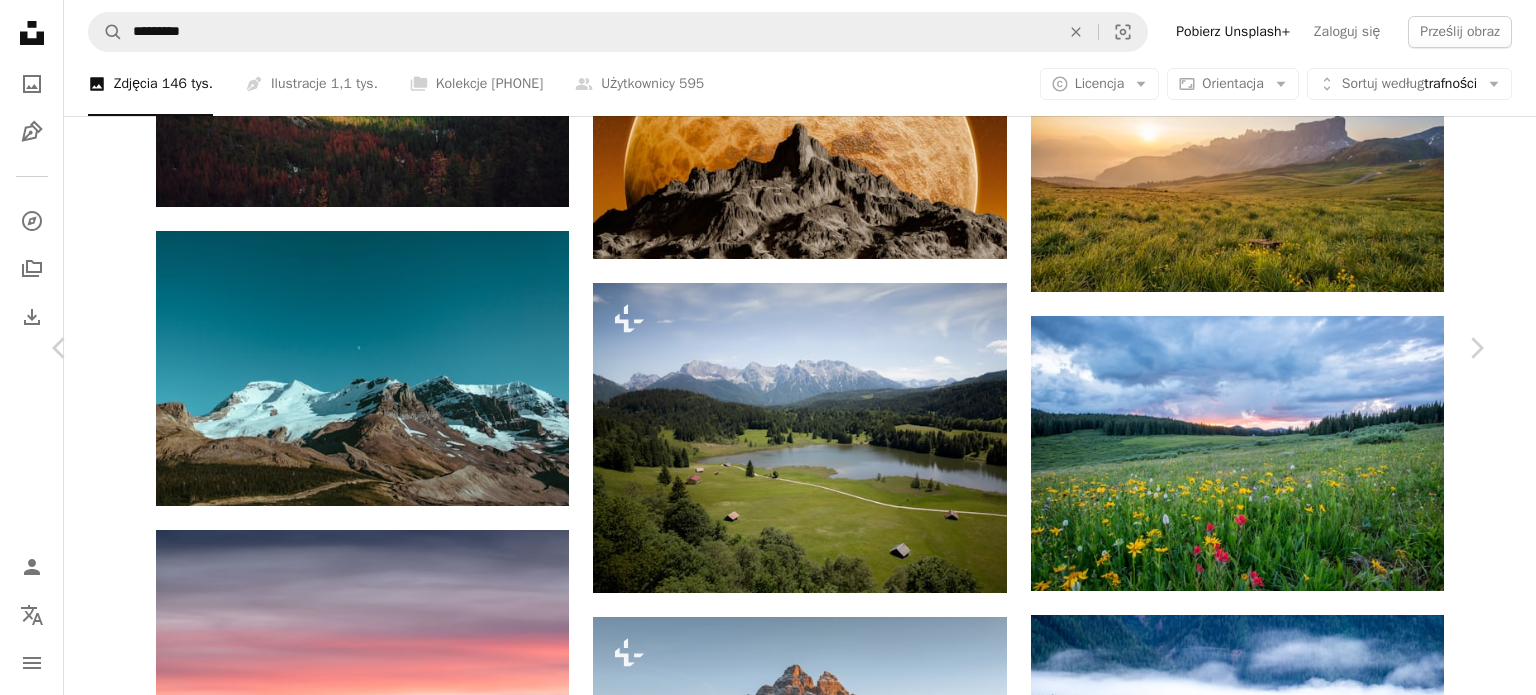 click at bounding box center (761, 4266) 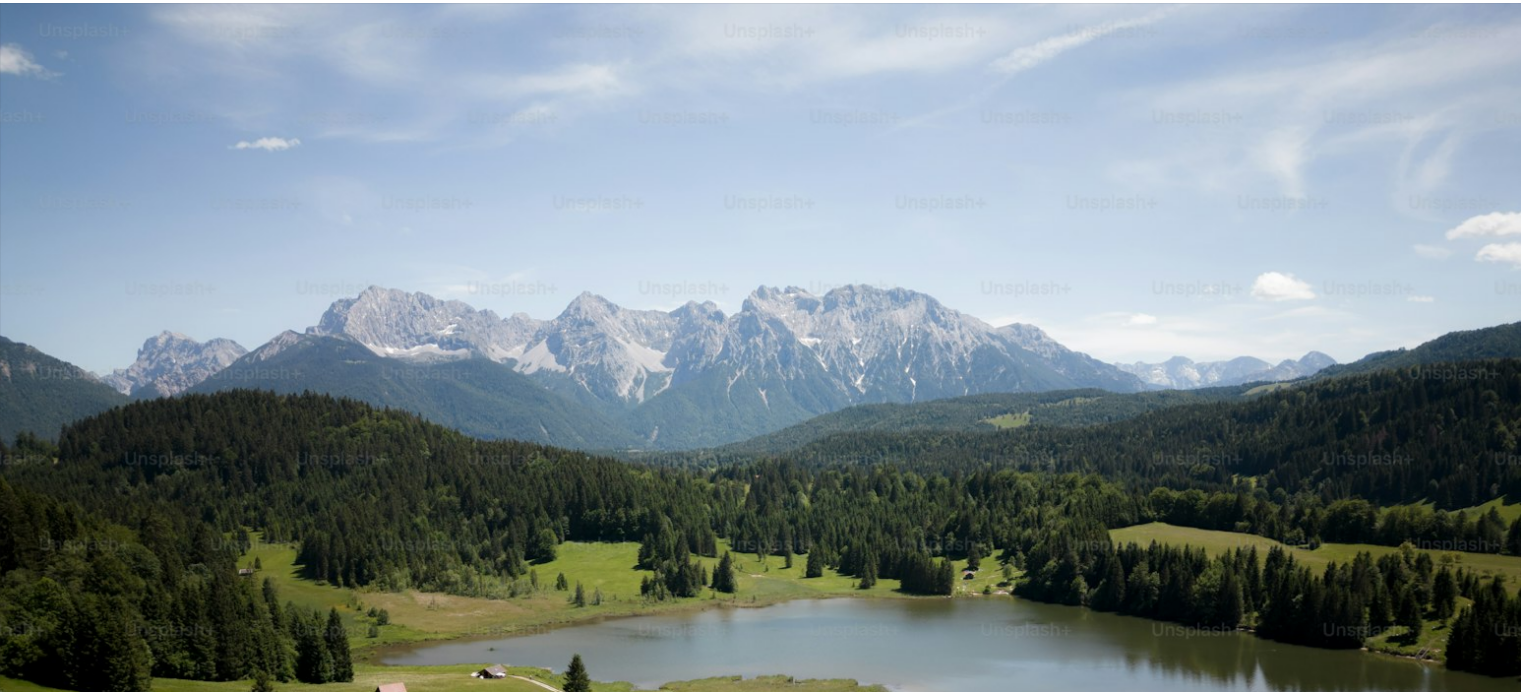 scroll, scrollTop: 218, scrollLeft: 0, axis: vertical 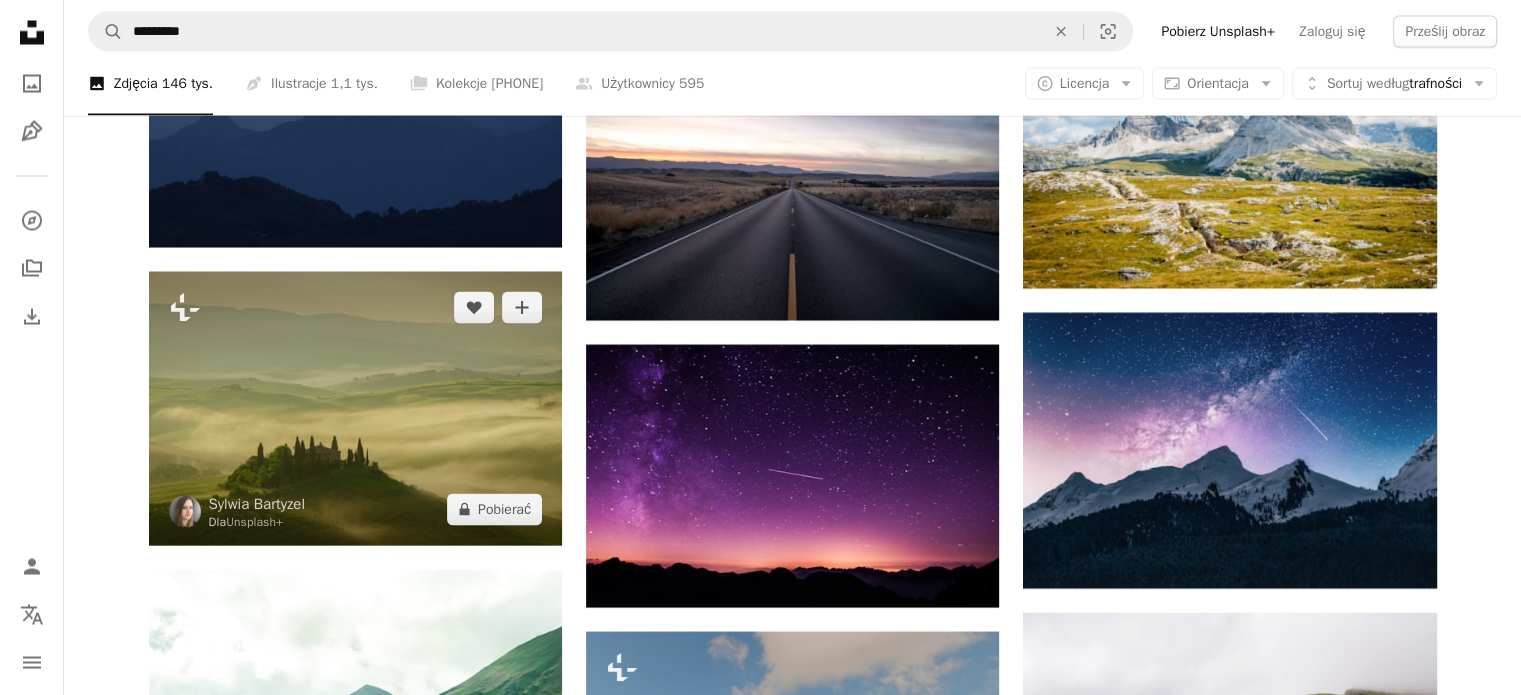 click at bounding box center (355, 409) 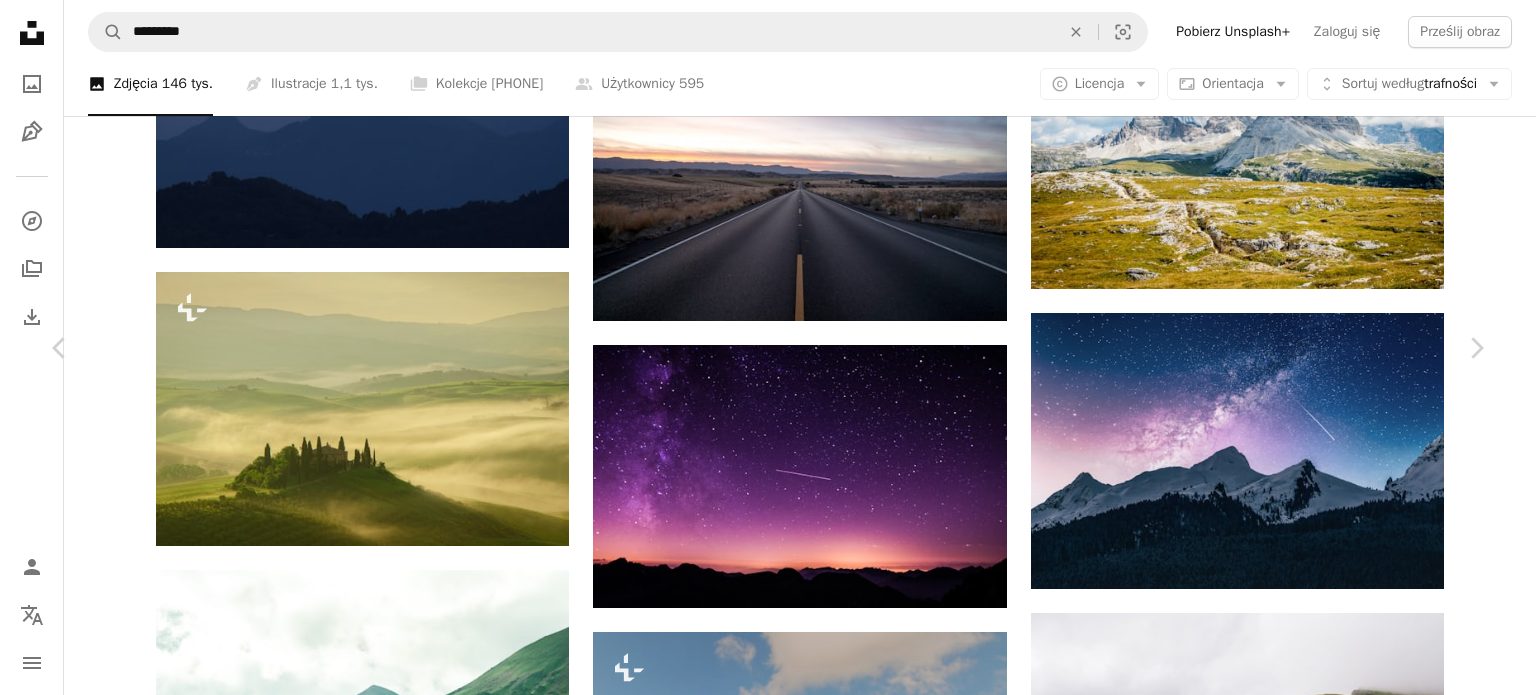 click at bounding box center (761, 3366) 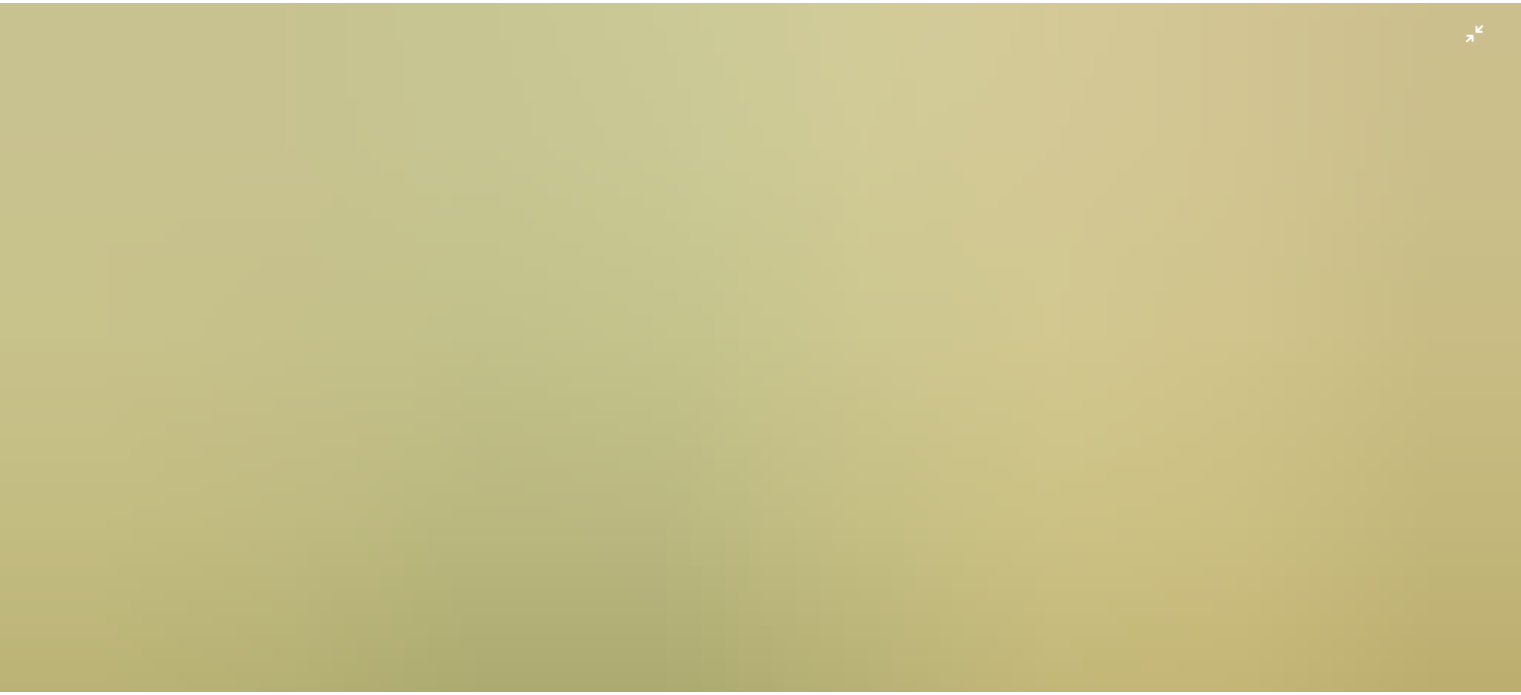 scroll, scrollTop: 300, scrollLeft: 0, axis: vertical 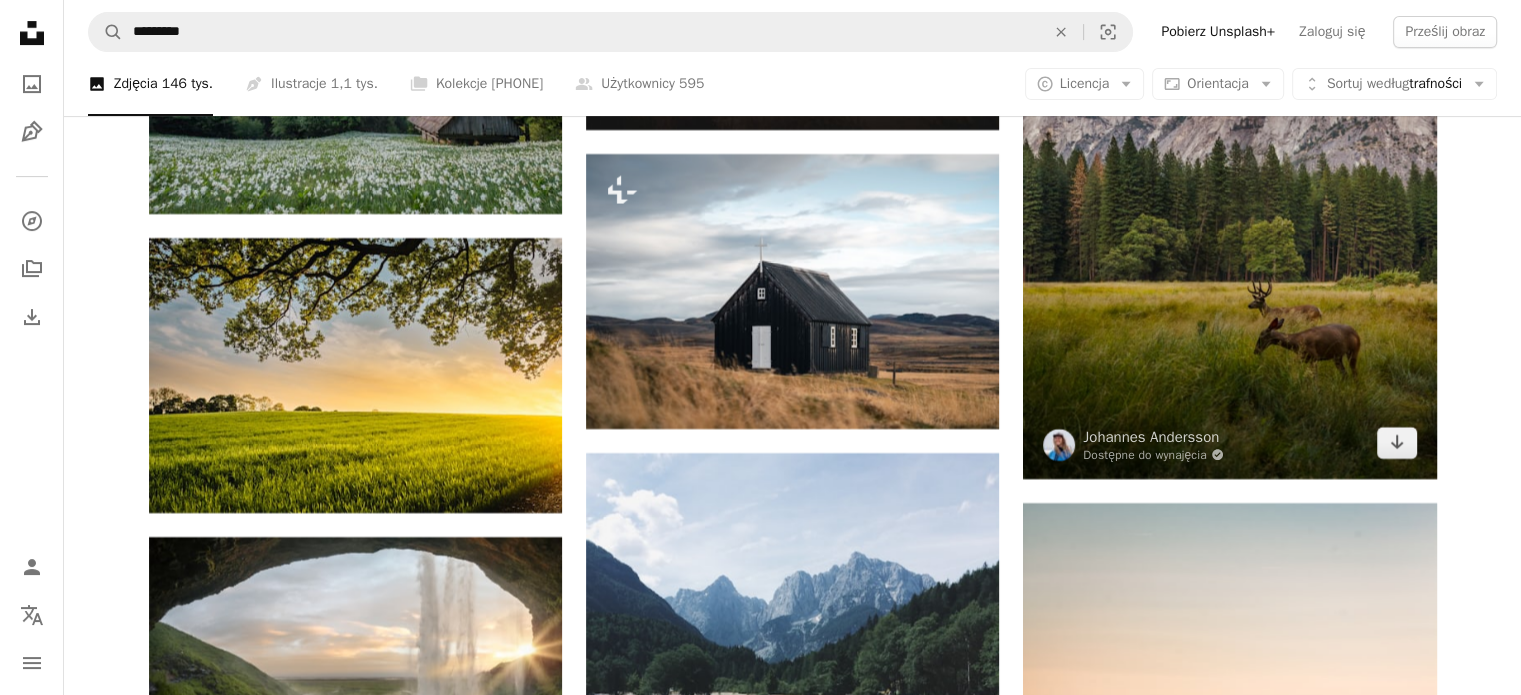 click at bounding box center (1229, 138) 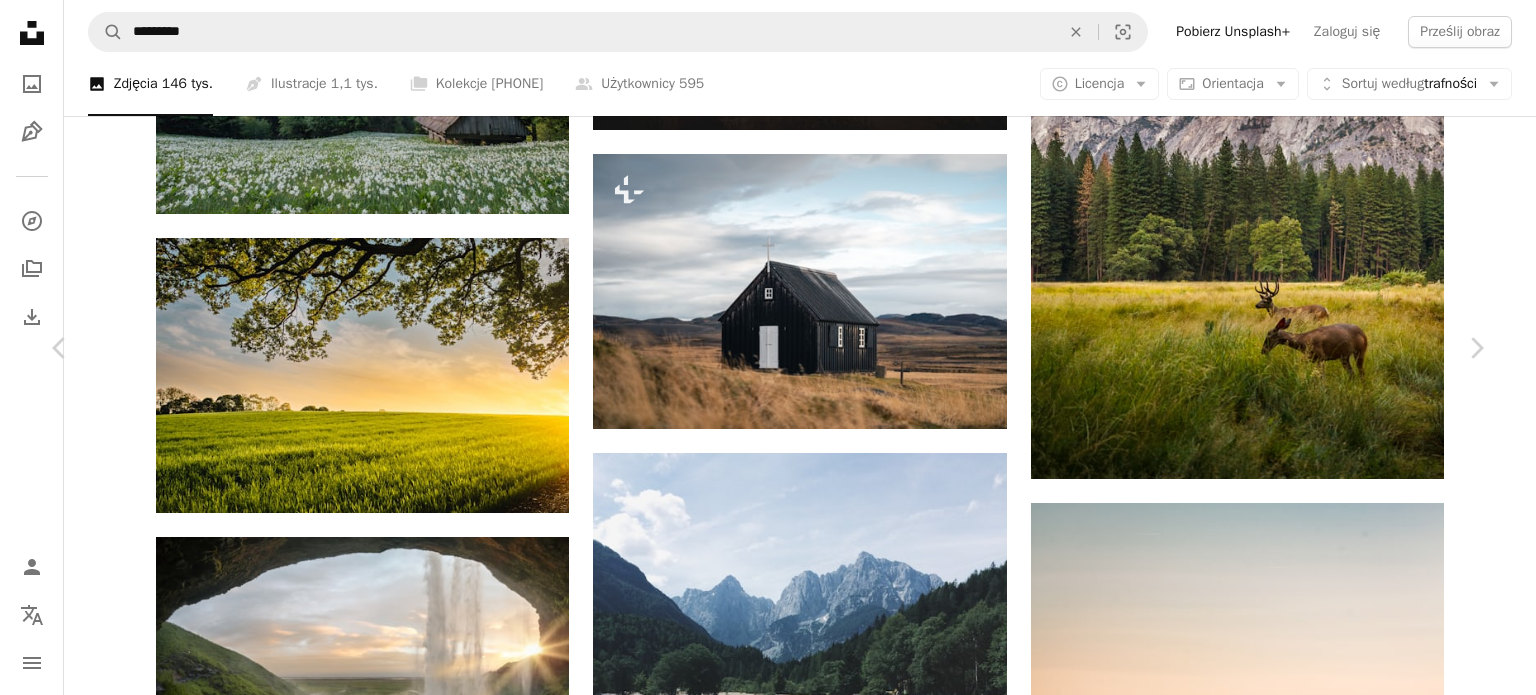 click at bounding box center (761, 3544) 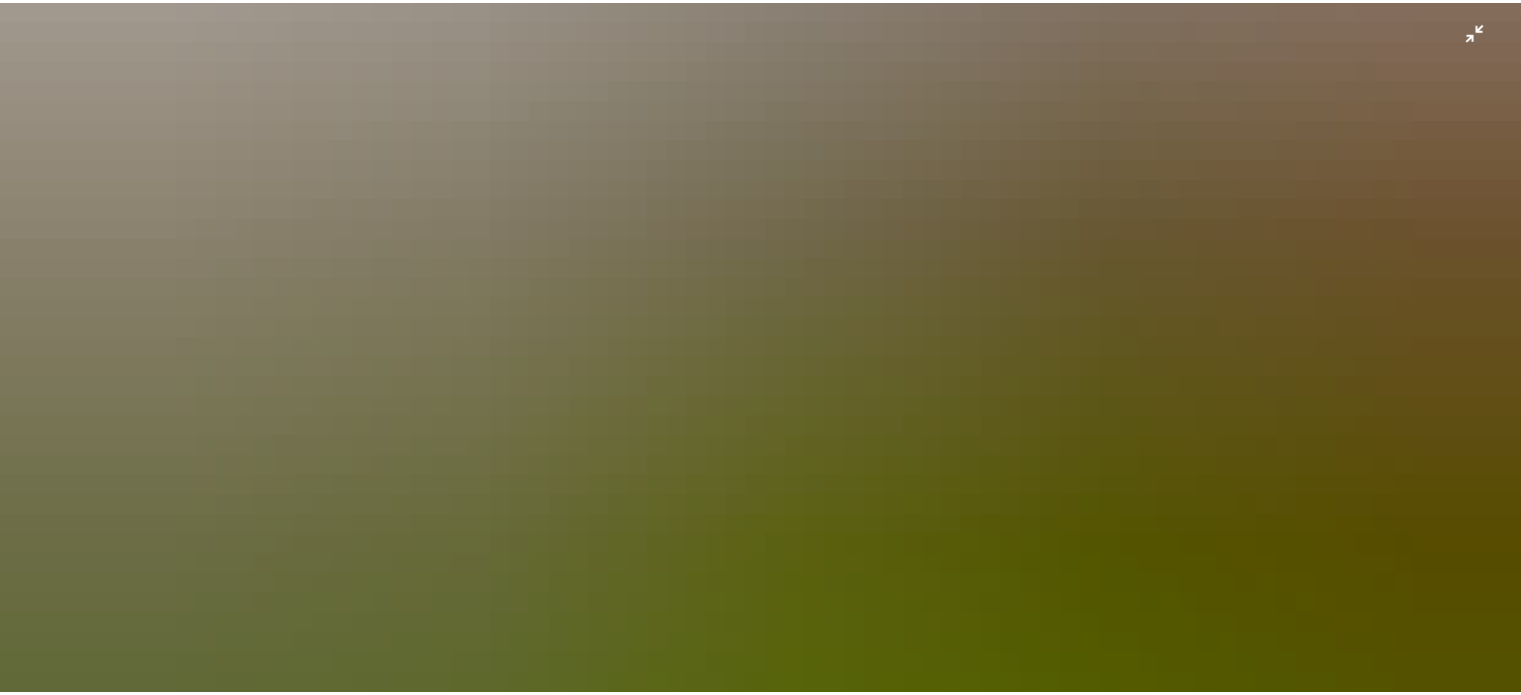 scroll, scrollTop: 1596, scrollLeft: 0, axis: vertical 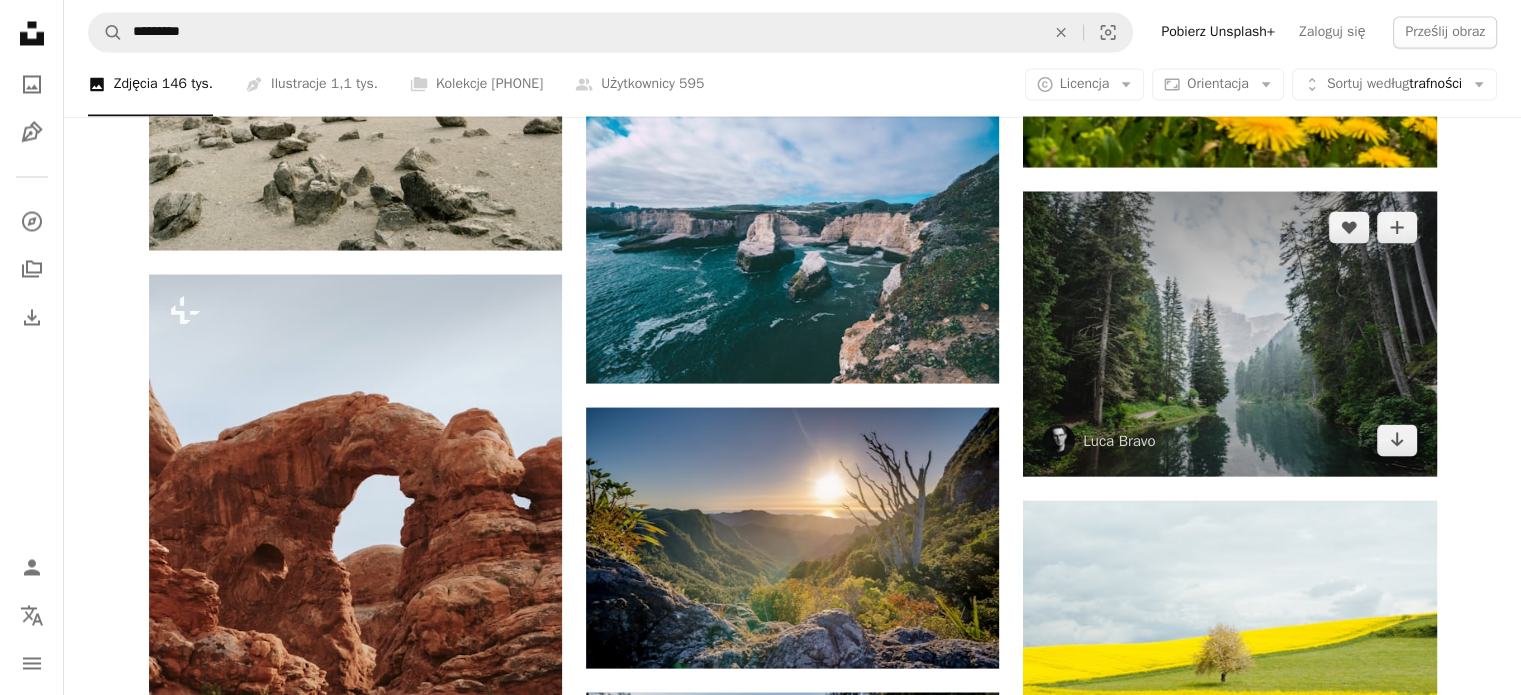 click at bounding box center (1229, 333) 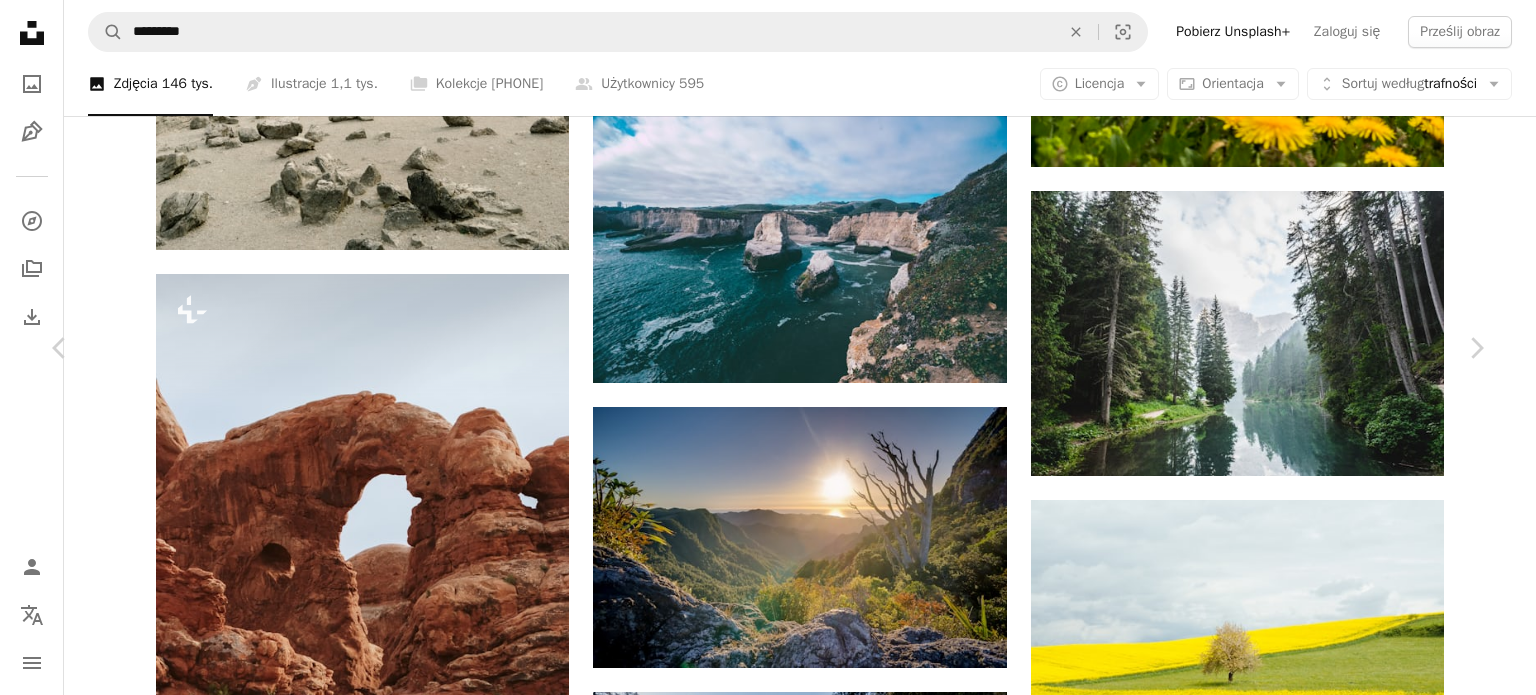 click at bounding box center [760, 5397] 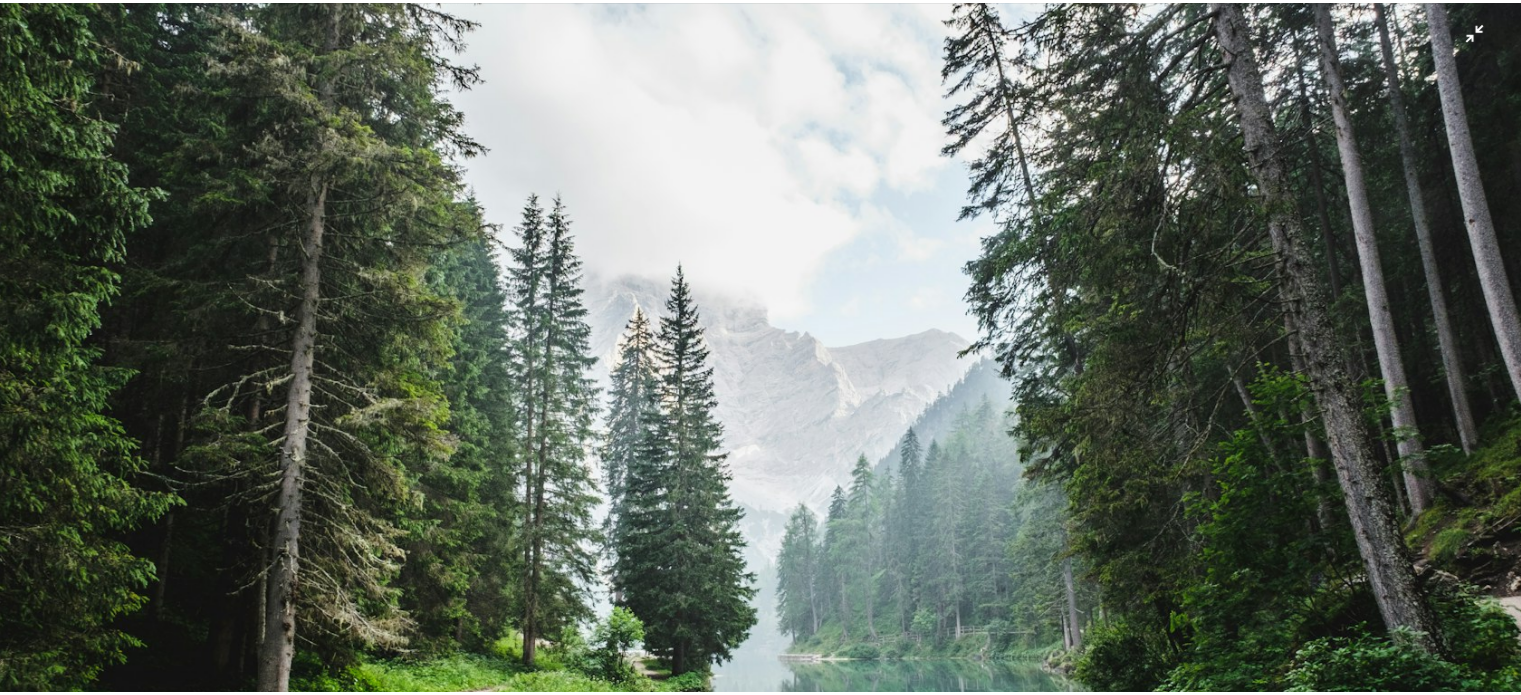 scroll, scrollTop: 343, scrollLeft: 0, axis: vertical 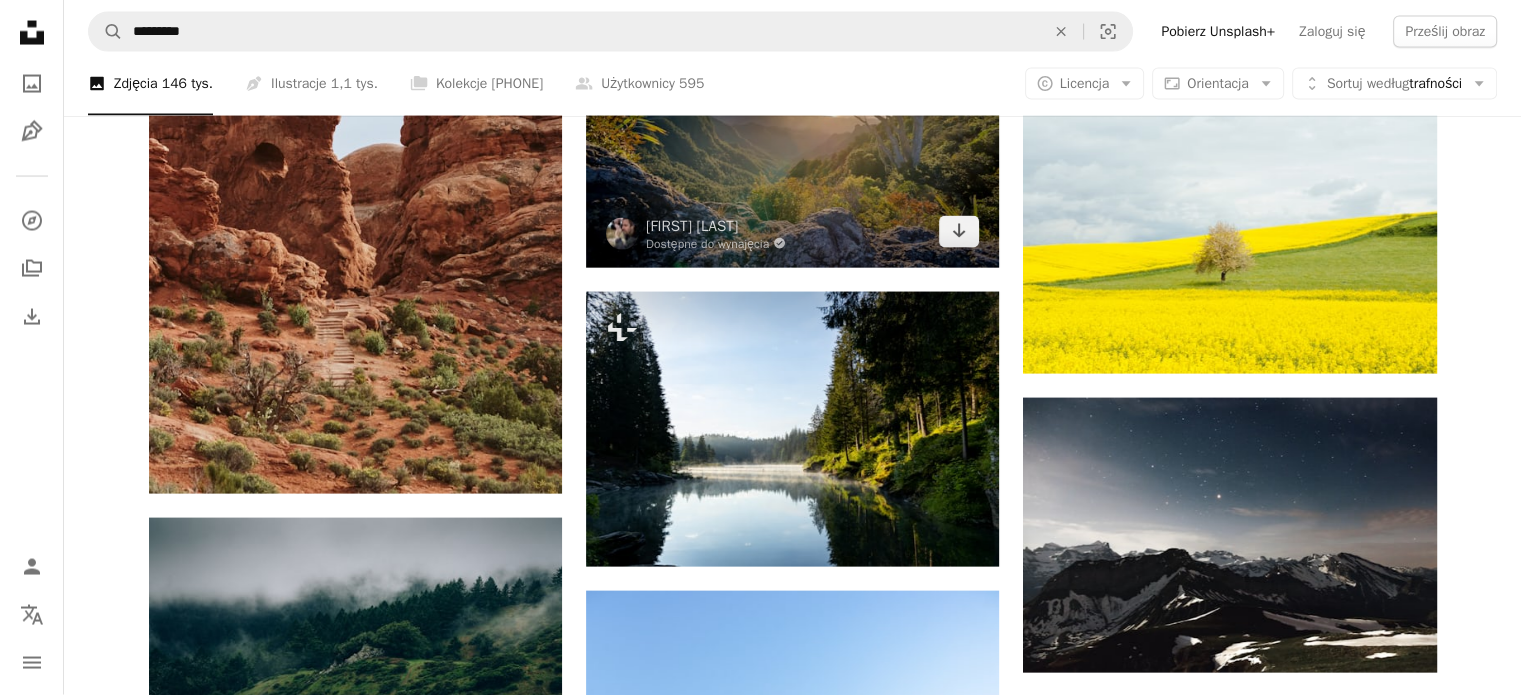 click at bounding box center [792, 137] 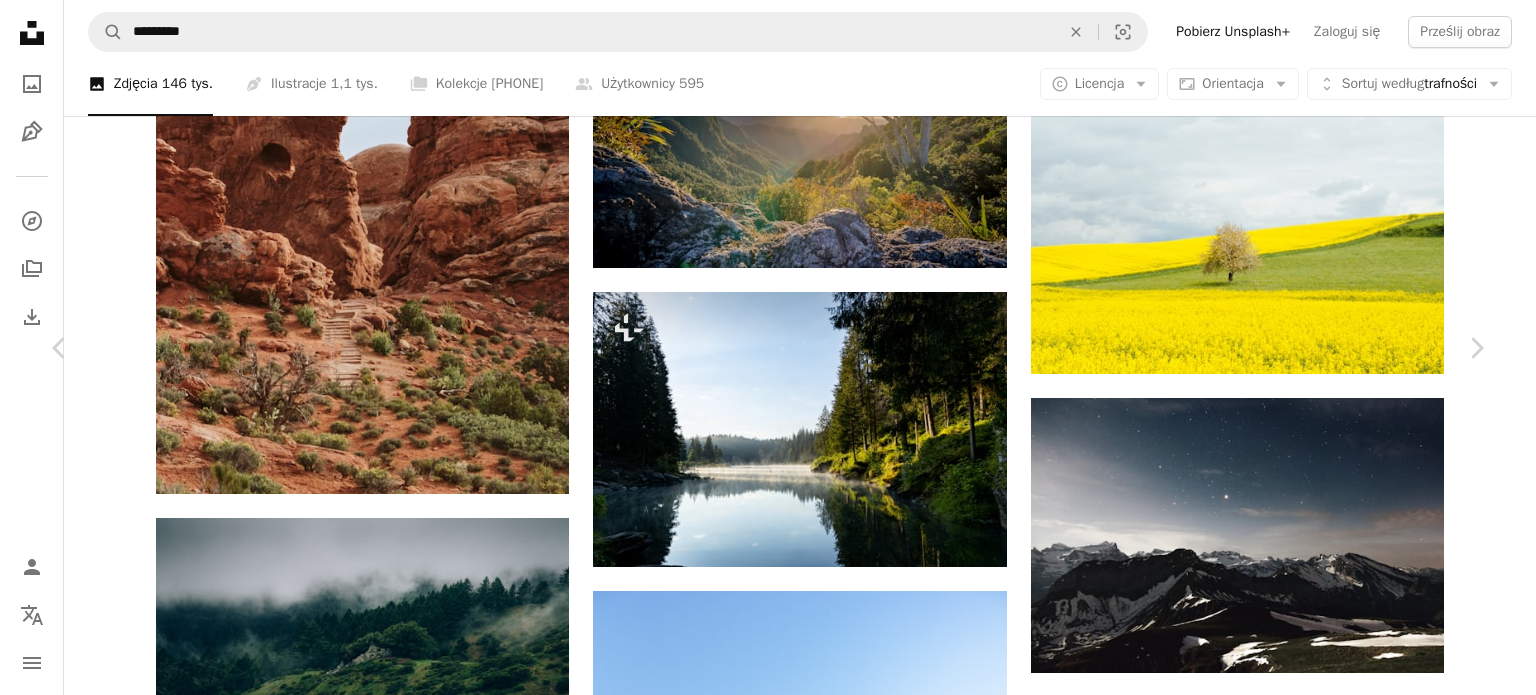 click at bounding box center (761, 4997) 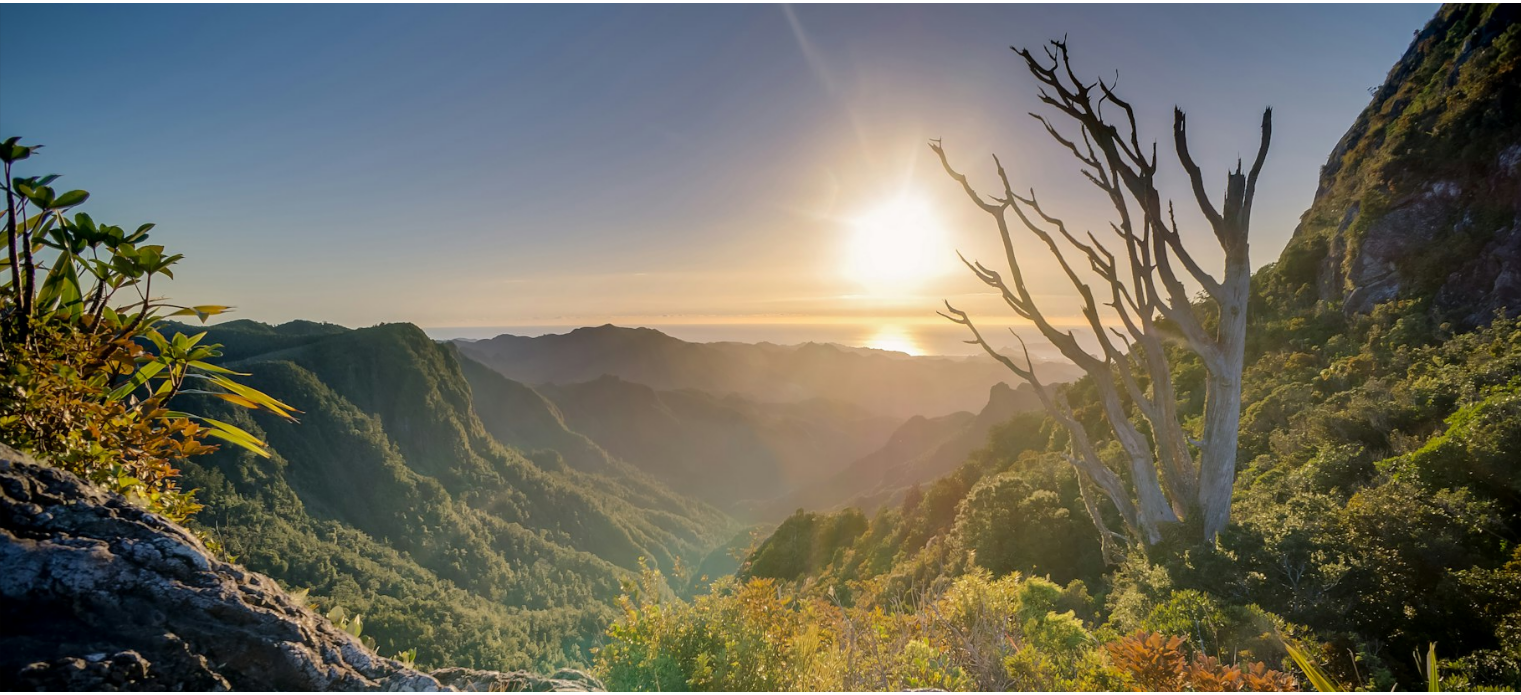 scroll, scrollTop: 53, scrollLeft: 0, axis: vertical 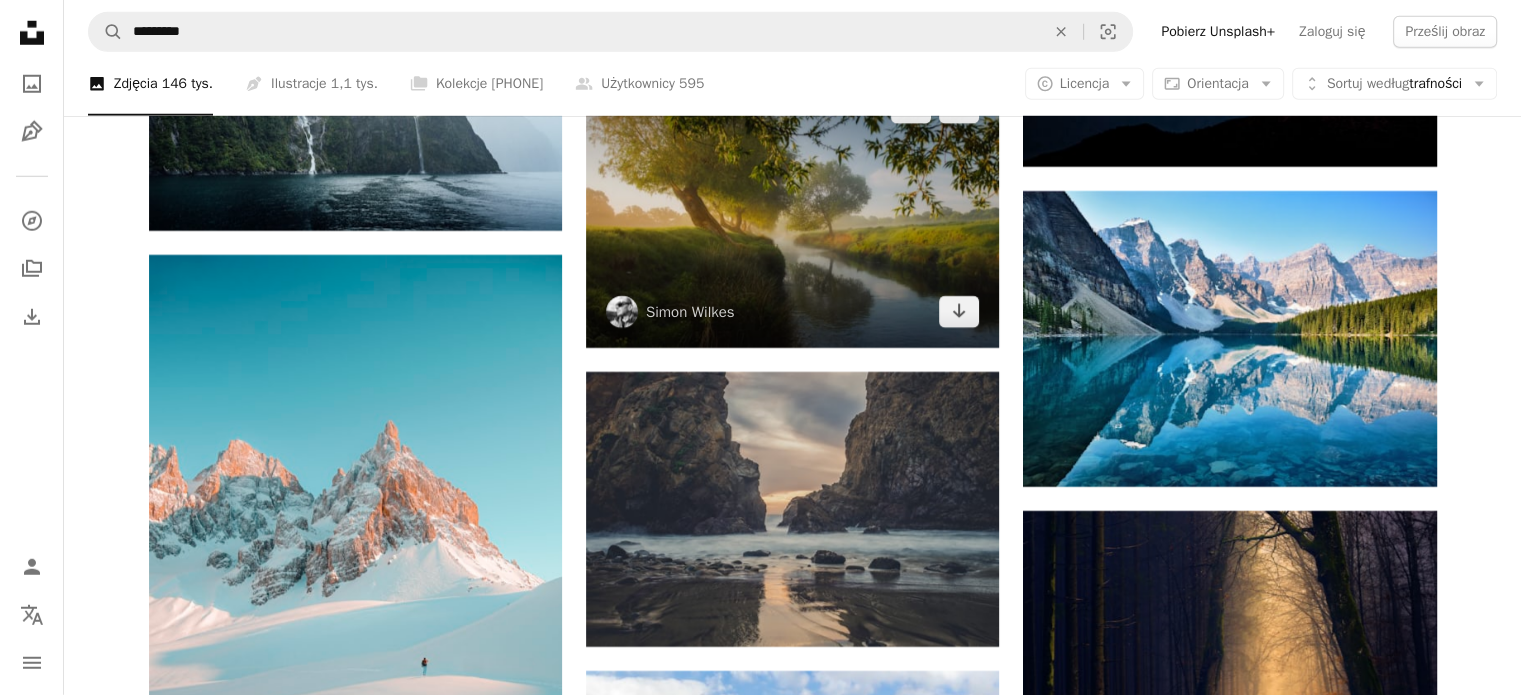 click at bounding box center (792, 209) 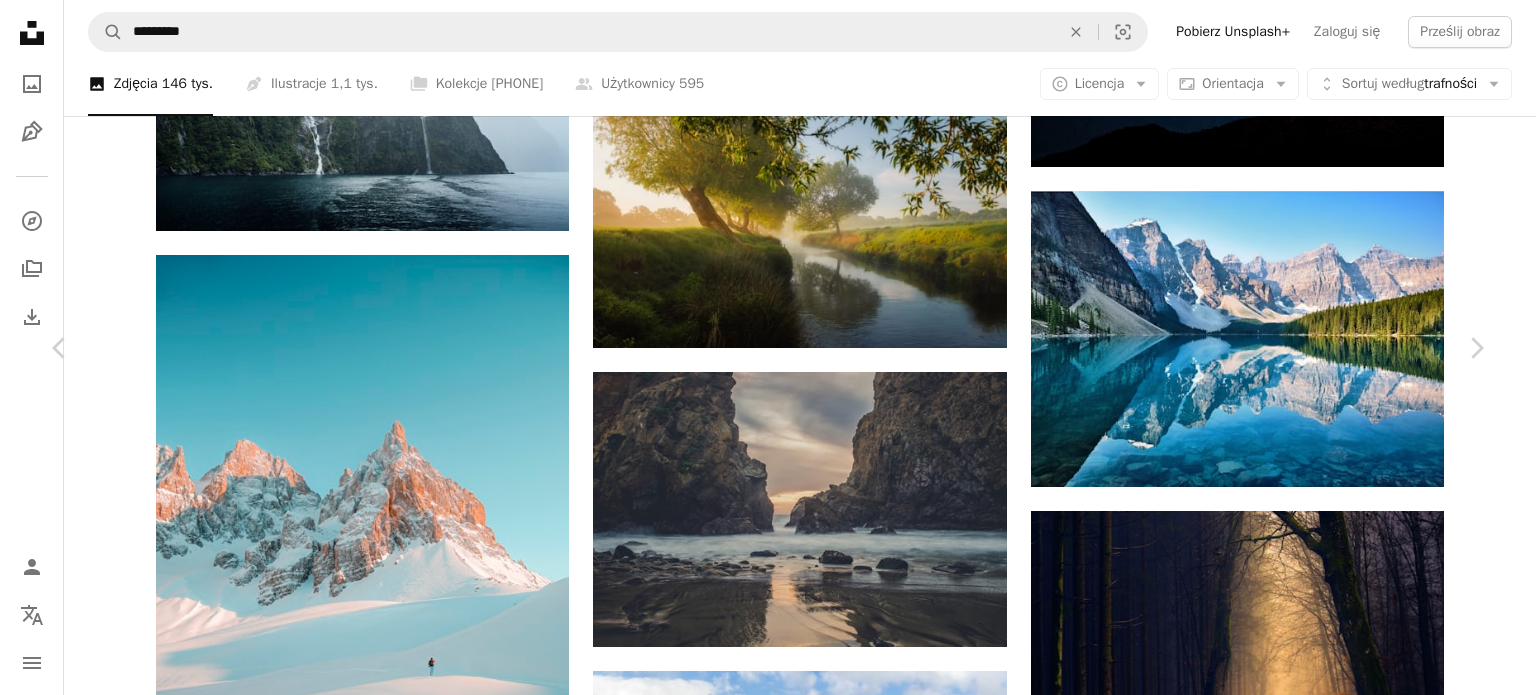 click at bounding box center [761, 3297] 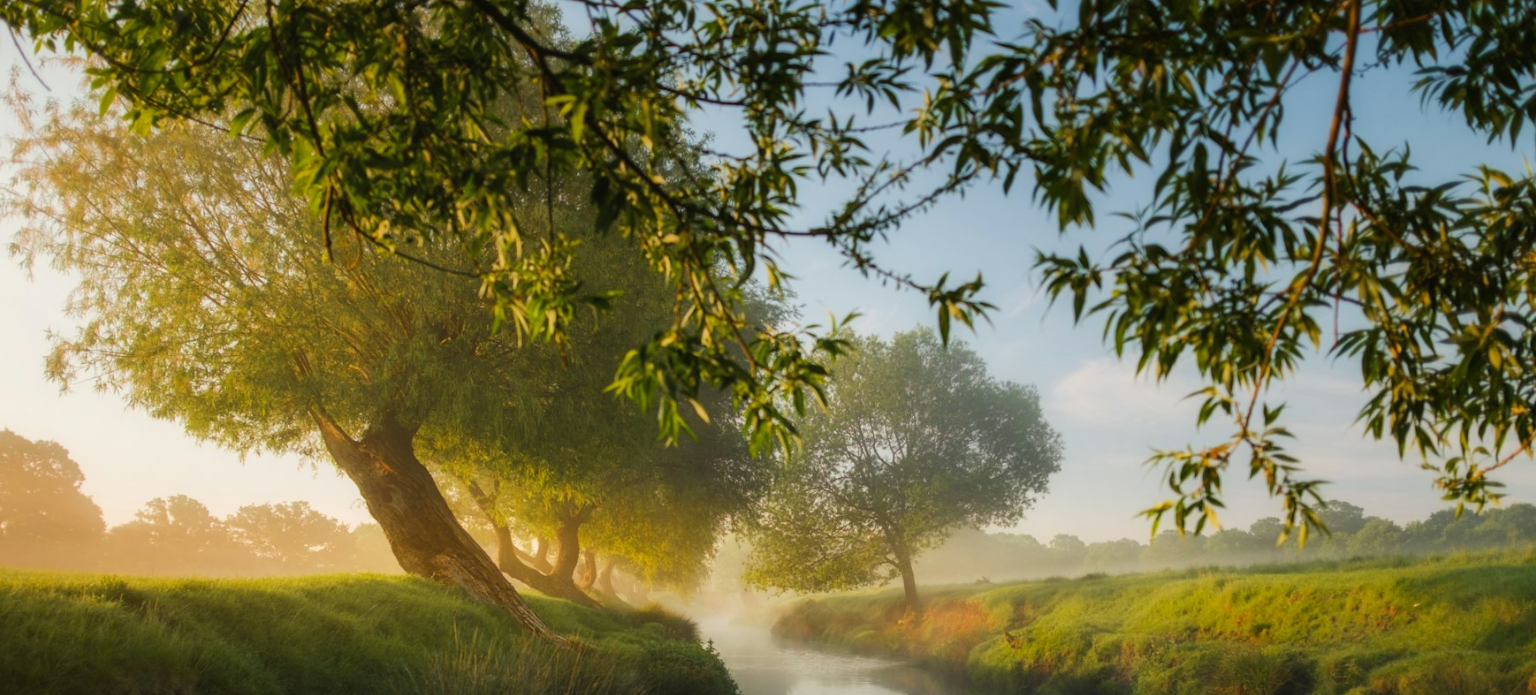 scroll, scrollTop: 155, scrollLeft: 0, axis: vertical 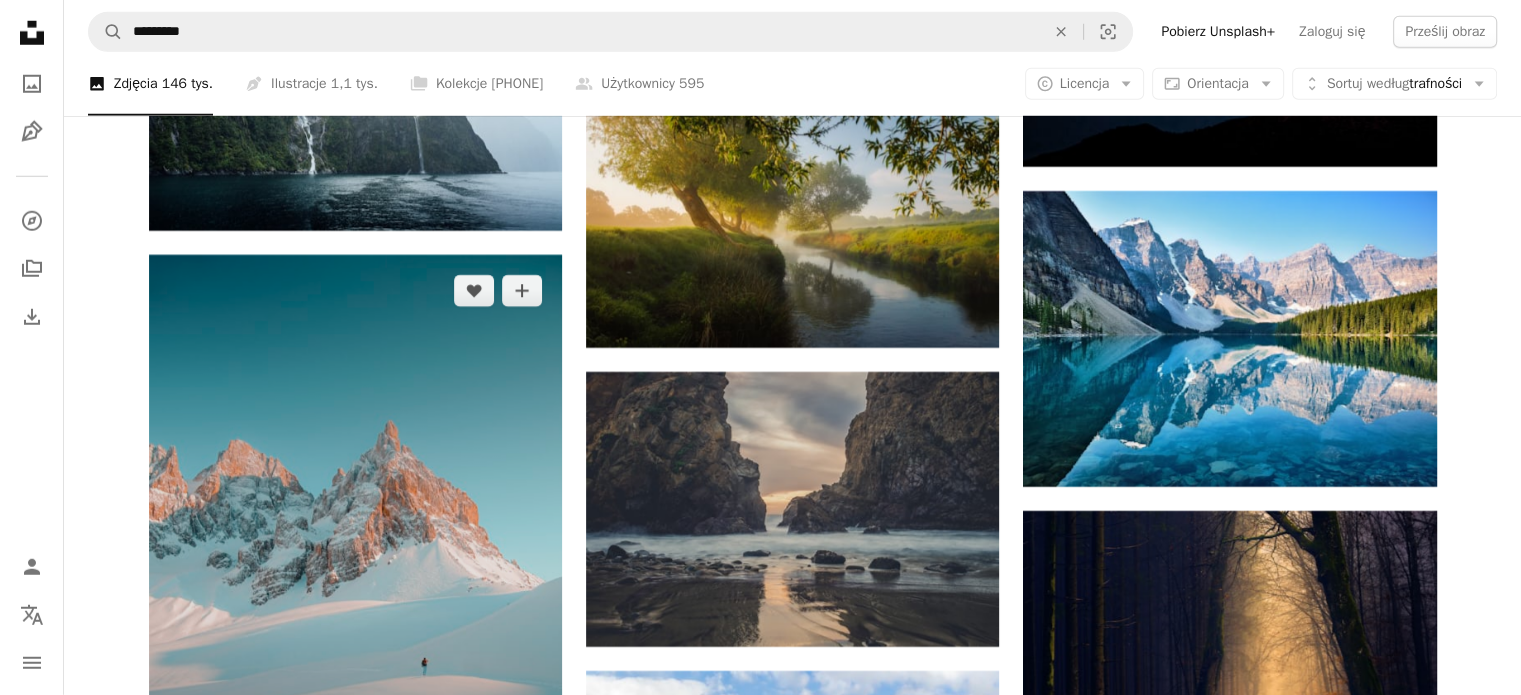 click at bounding box center (355, 565) 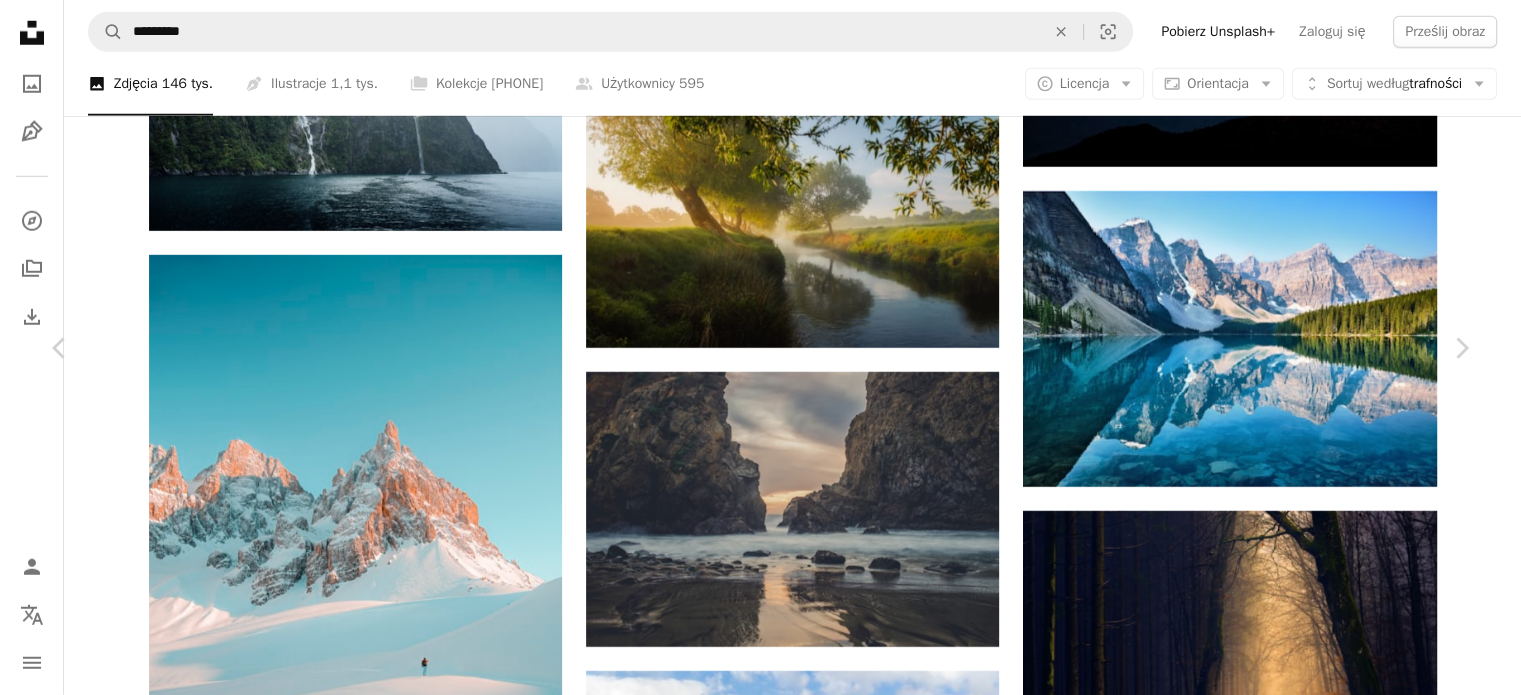 click at bounding box center [753, 3297] 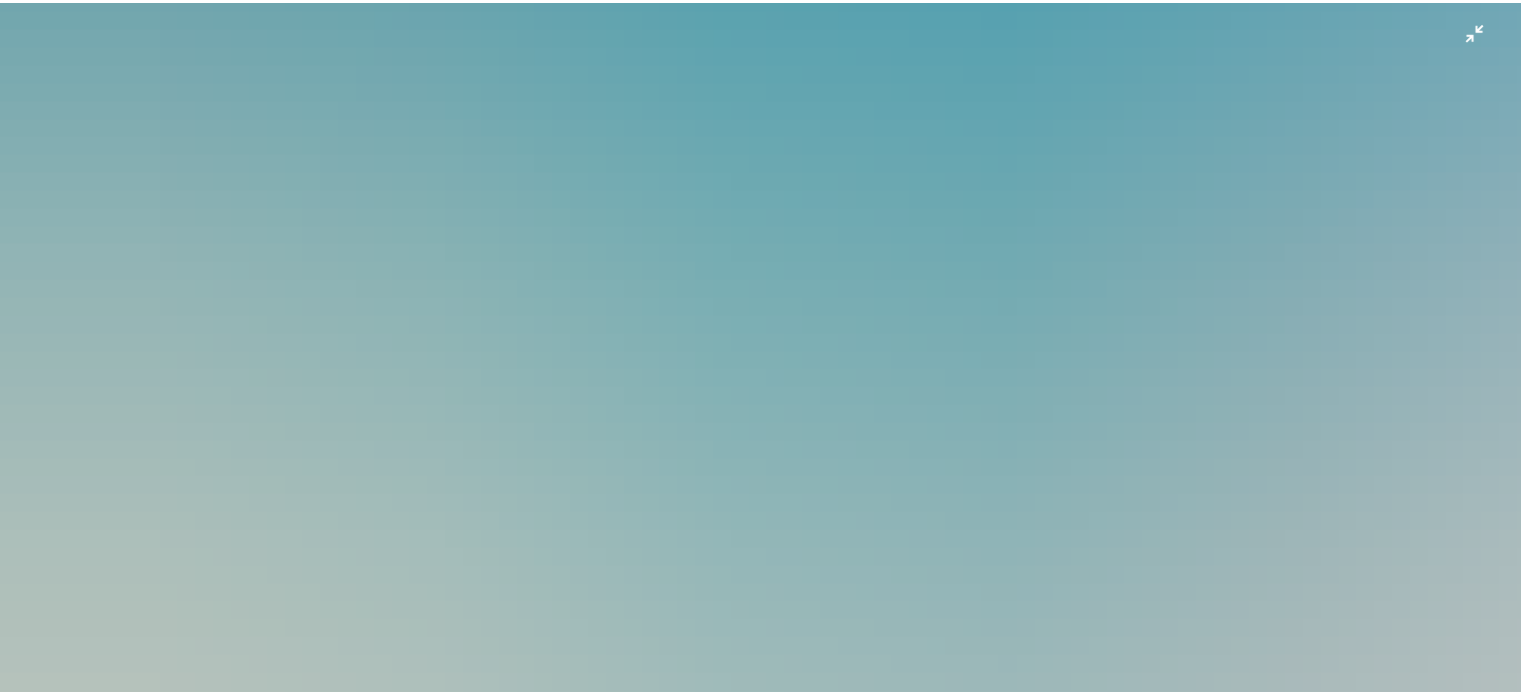 scroll, scrollTop: 764, scrollLeft: 0, axis: vertical 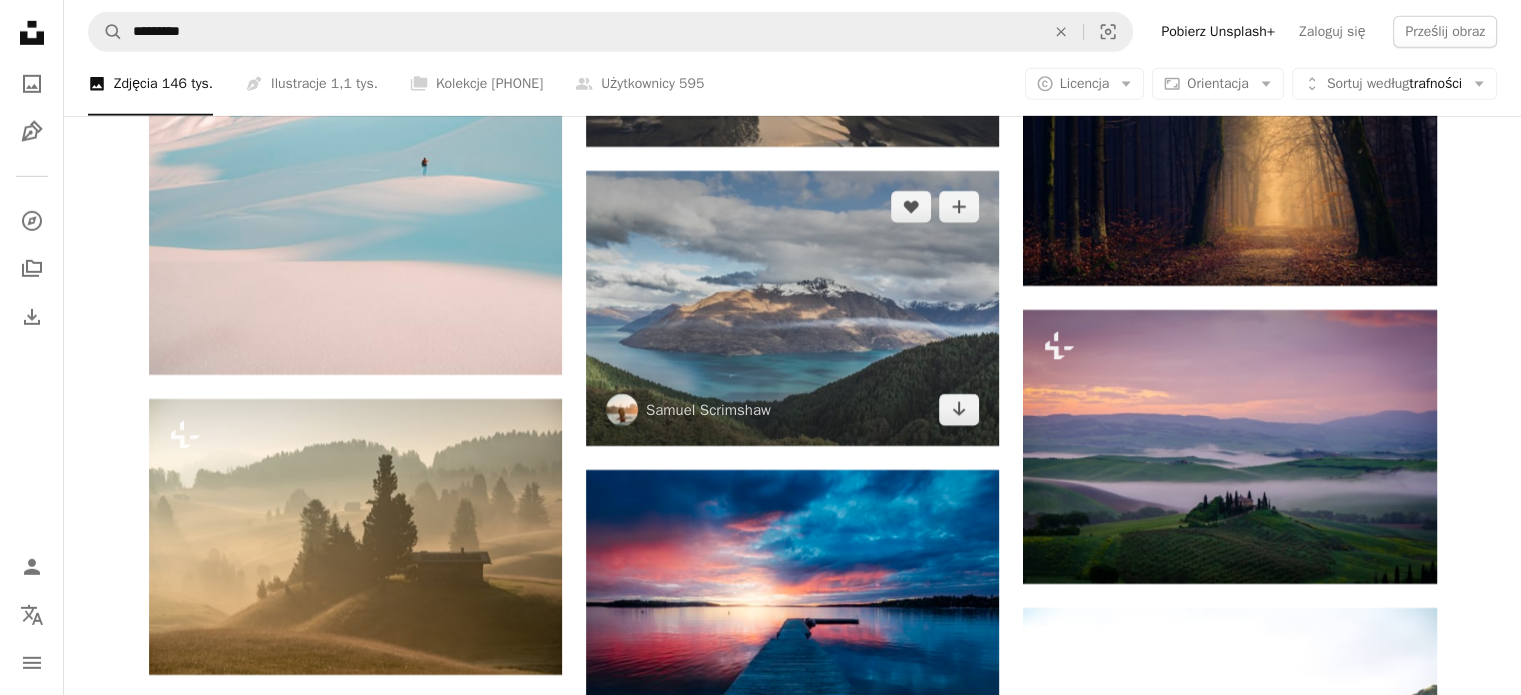click at bounding box center (792, 308) 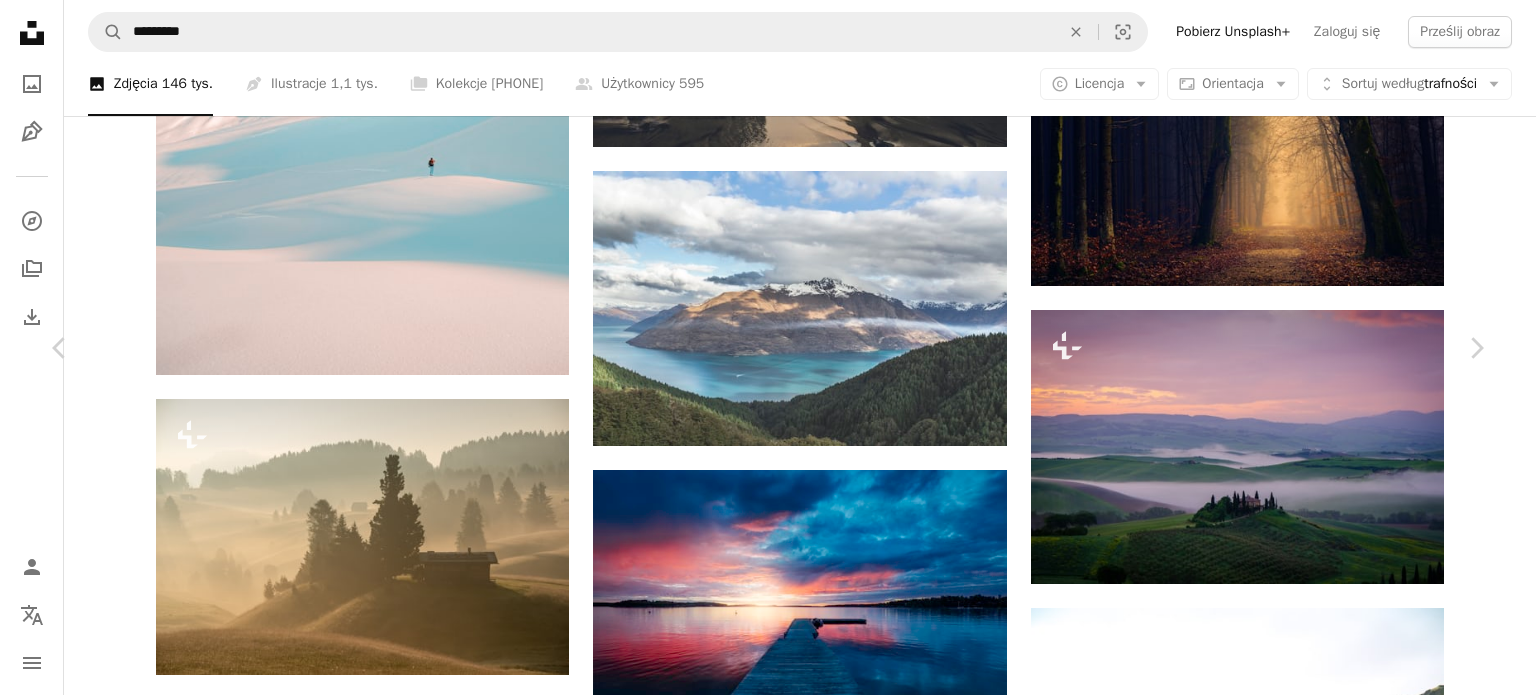 click at bounding box center (760, 4875) 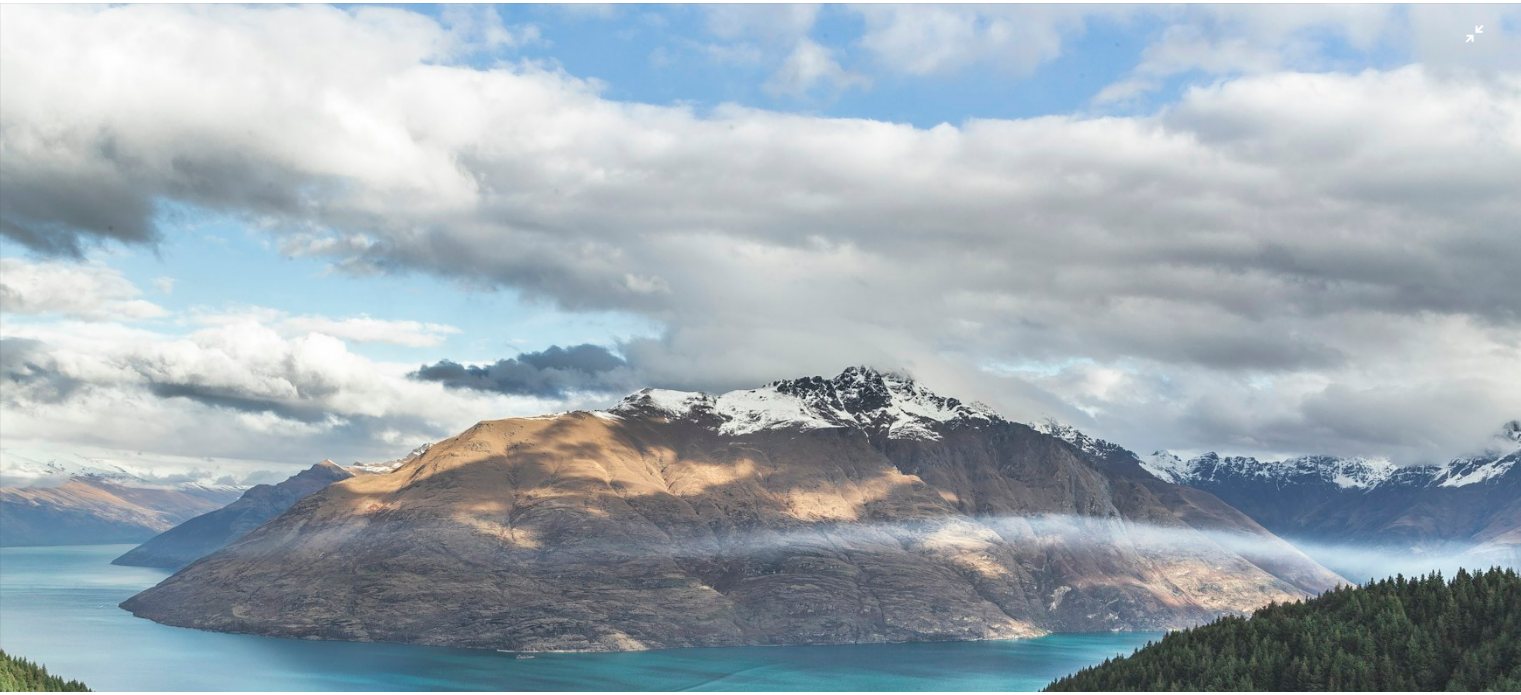 scroll, scrollTop: 8, scrollLeft: 0, axis: vertical 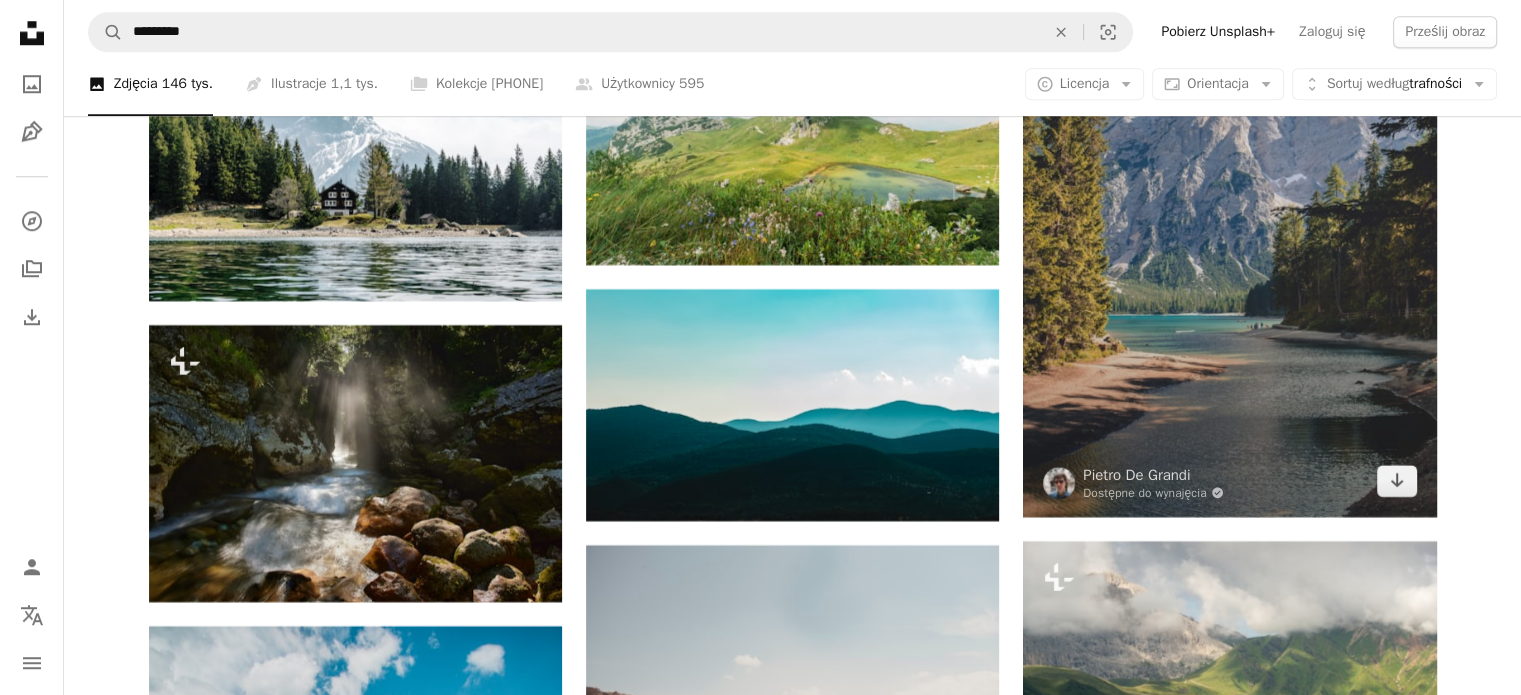 click at bounding box center [1229, 207] 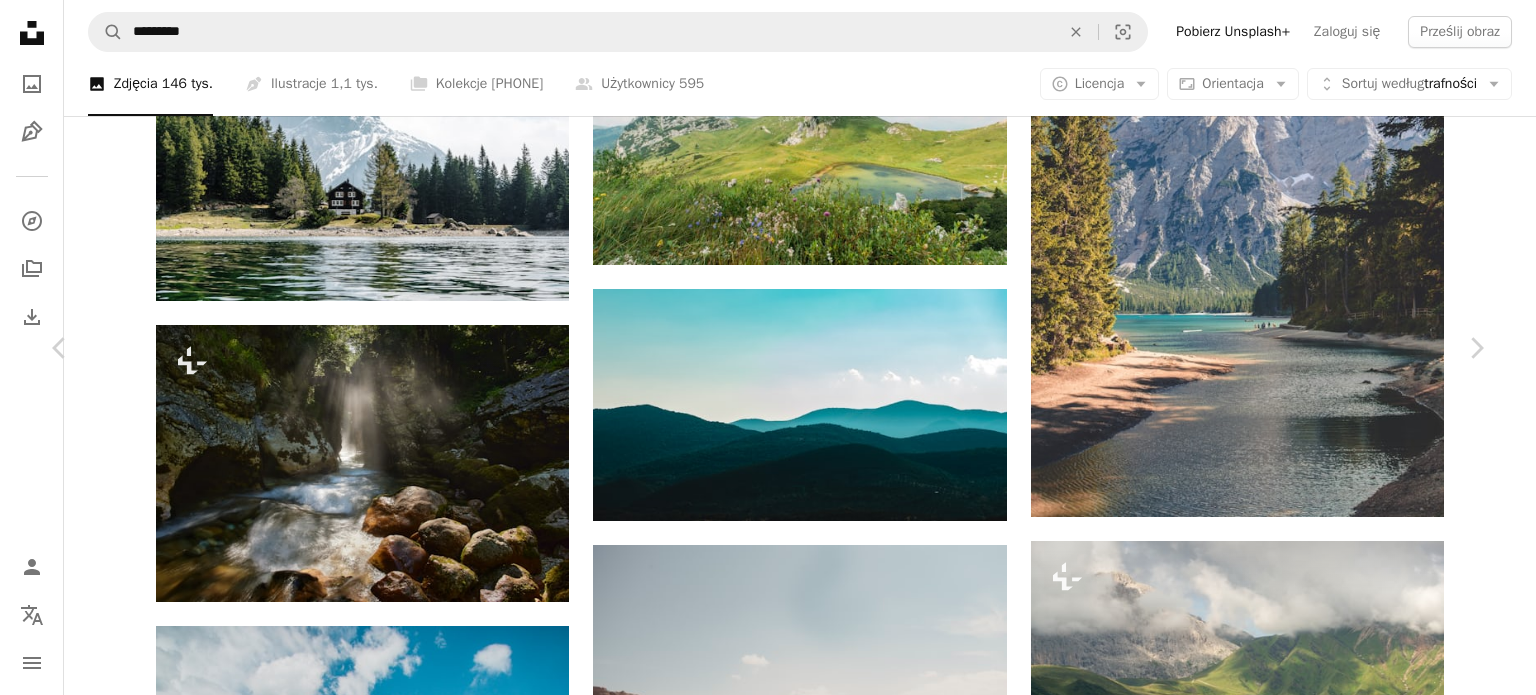 click at bounding box center (760, 4602) 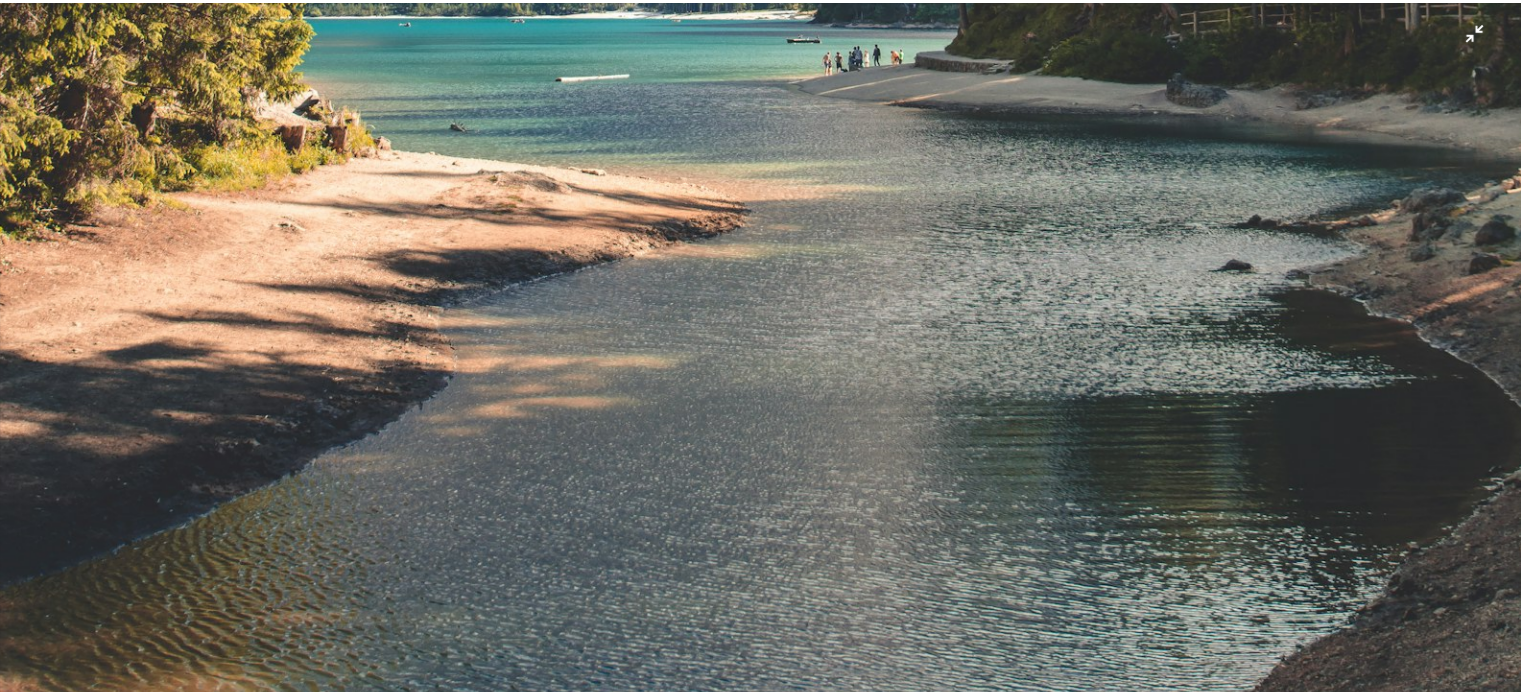 scroll, scrollTop: 1564, scrollLeft: 0, axis: vertical 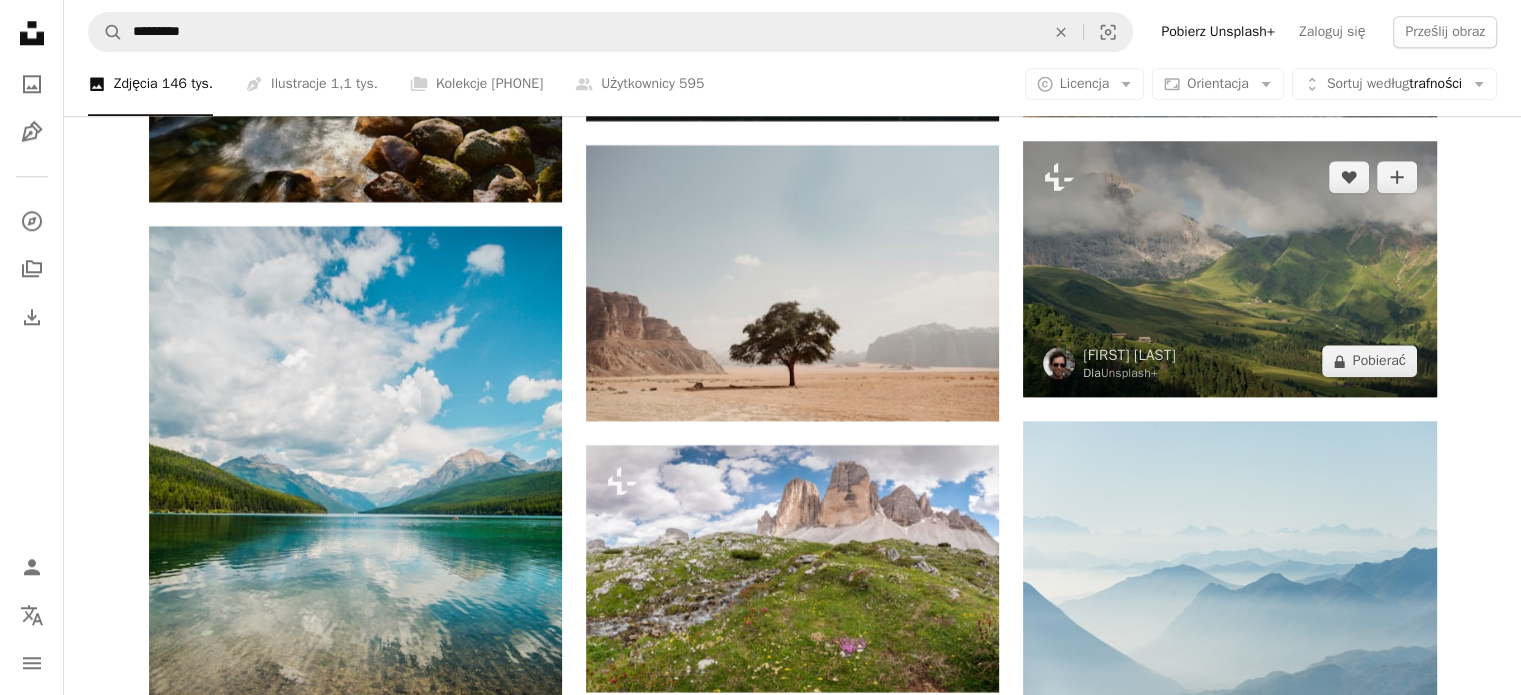 click at bounding box center (1229, 269) 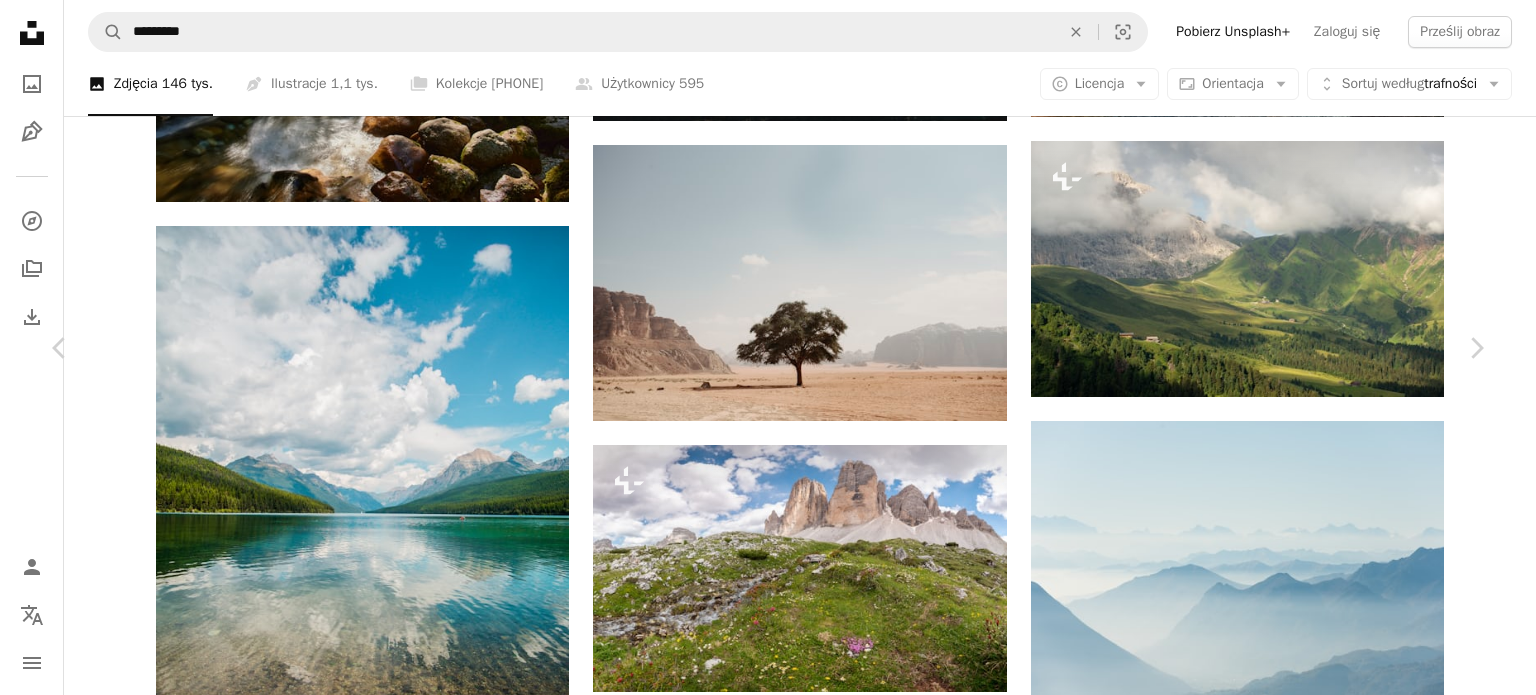 click at bounding box center (760, 4202) 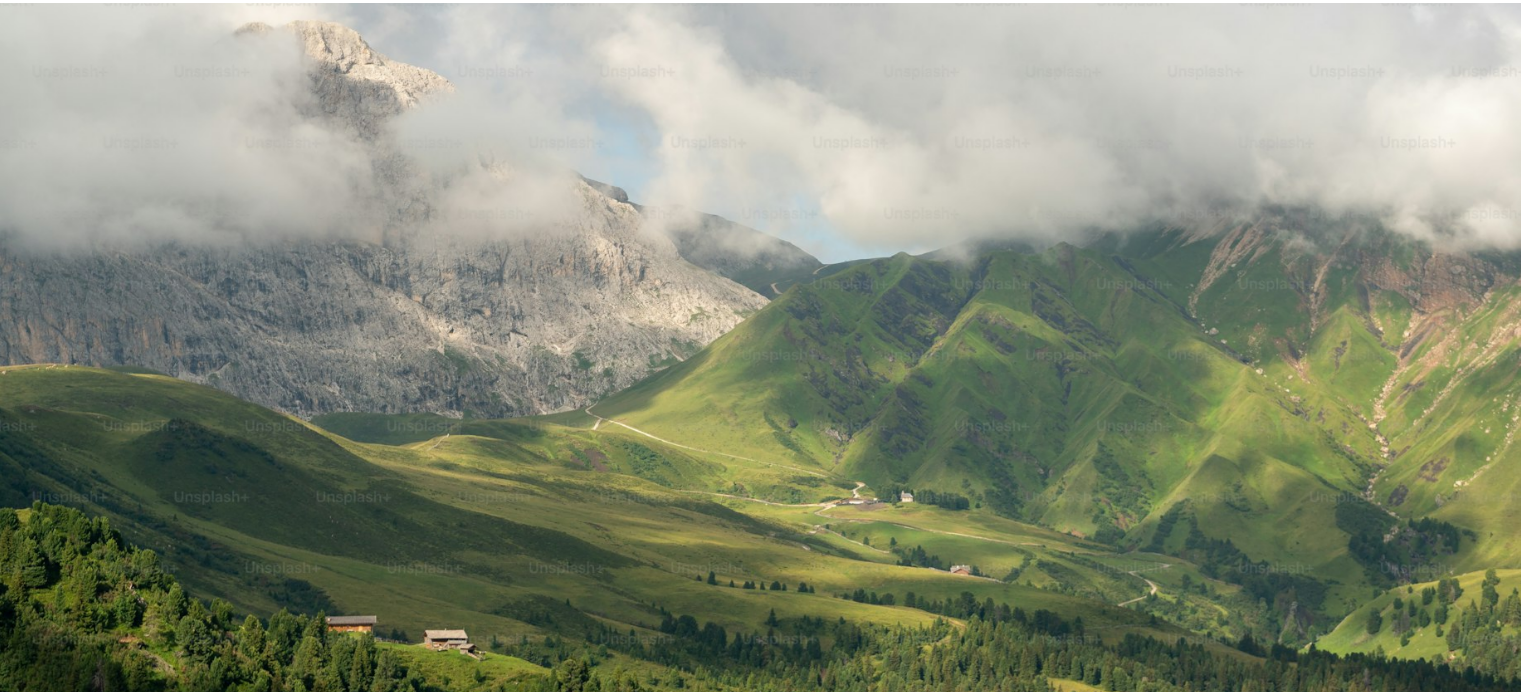 scroll, scrollTop: 200, scrollLeft: 0, axis: vertical 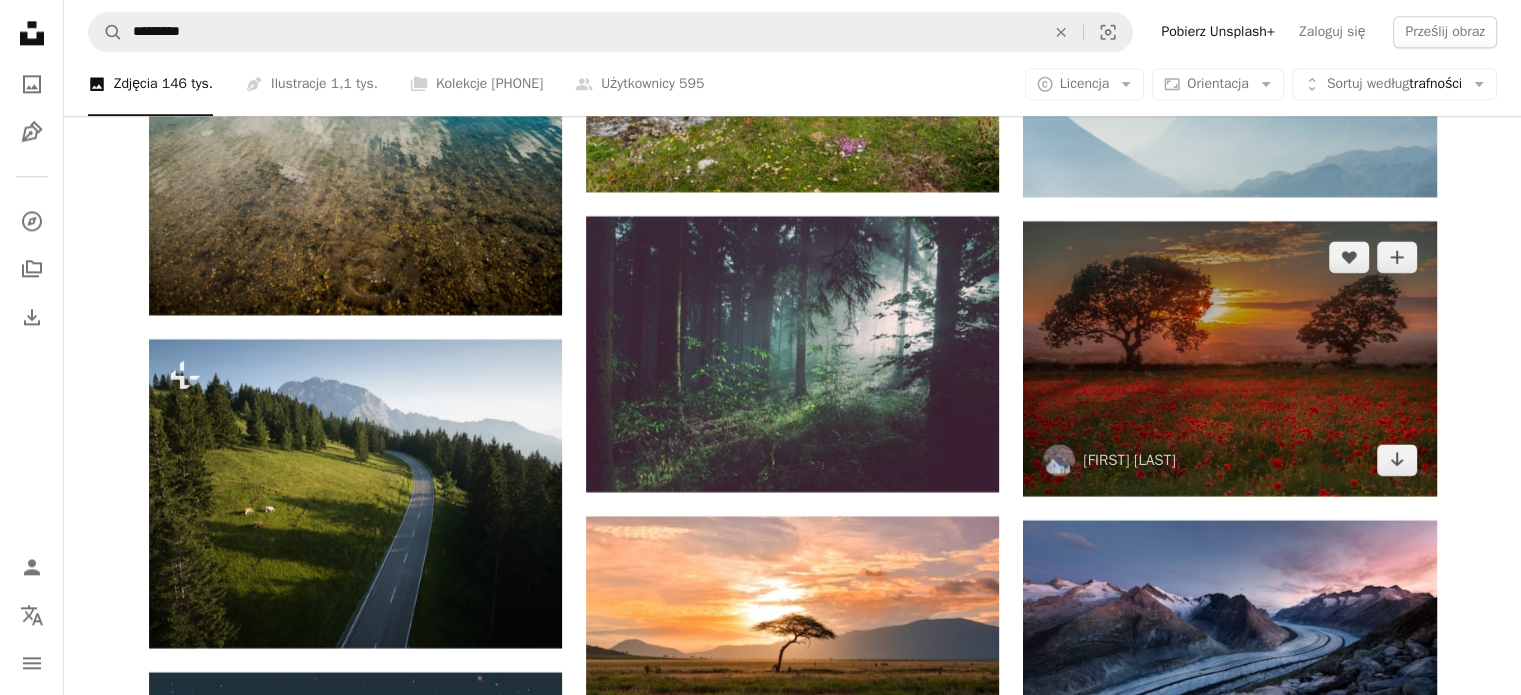 click at bounding box center [1229, 358] 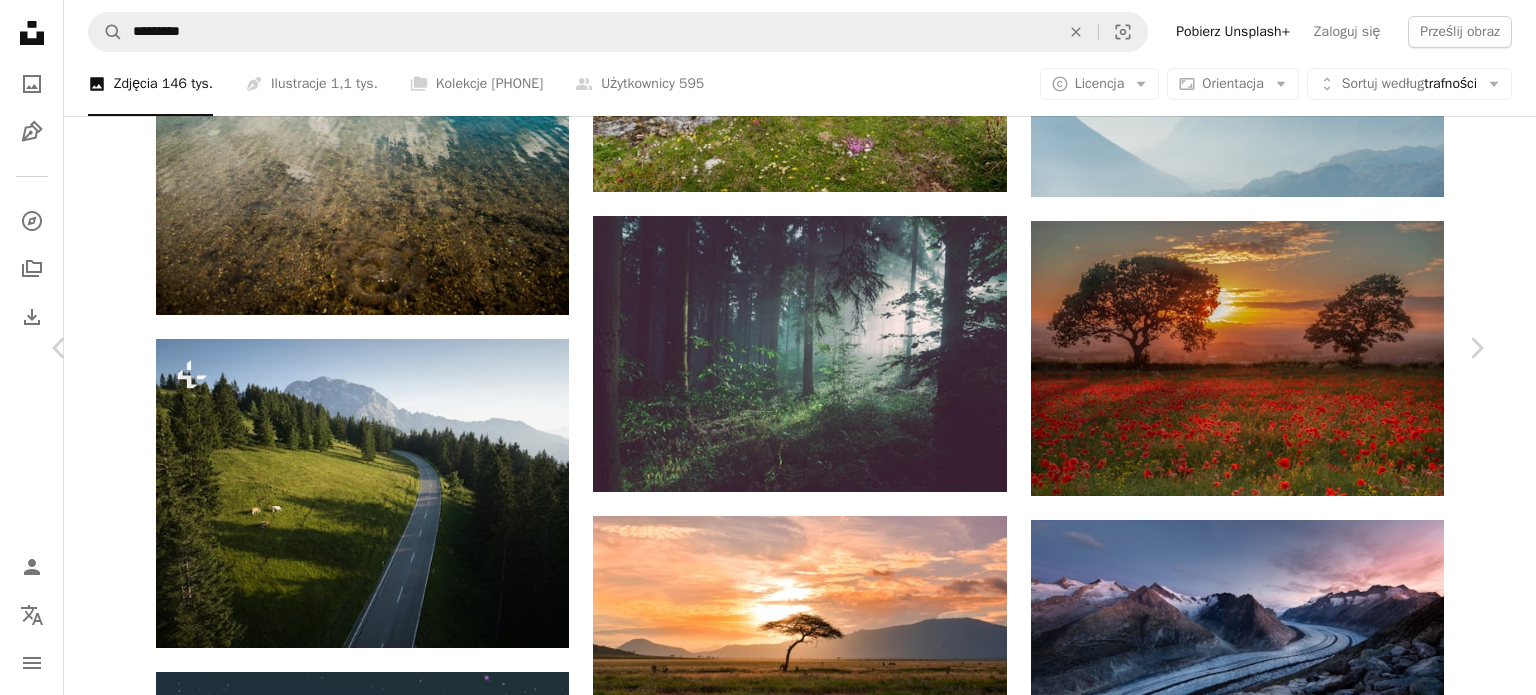 click at bounding box center (760, 3702) 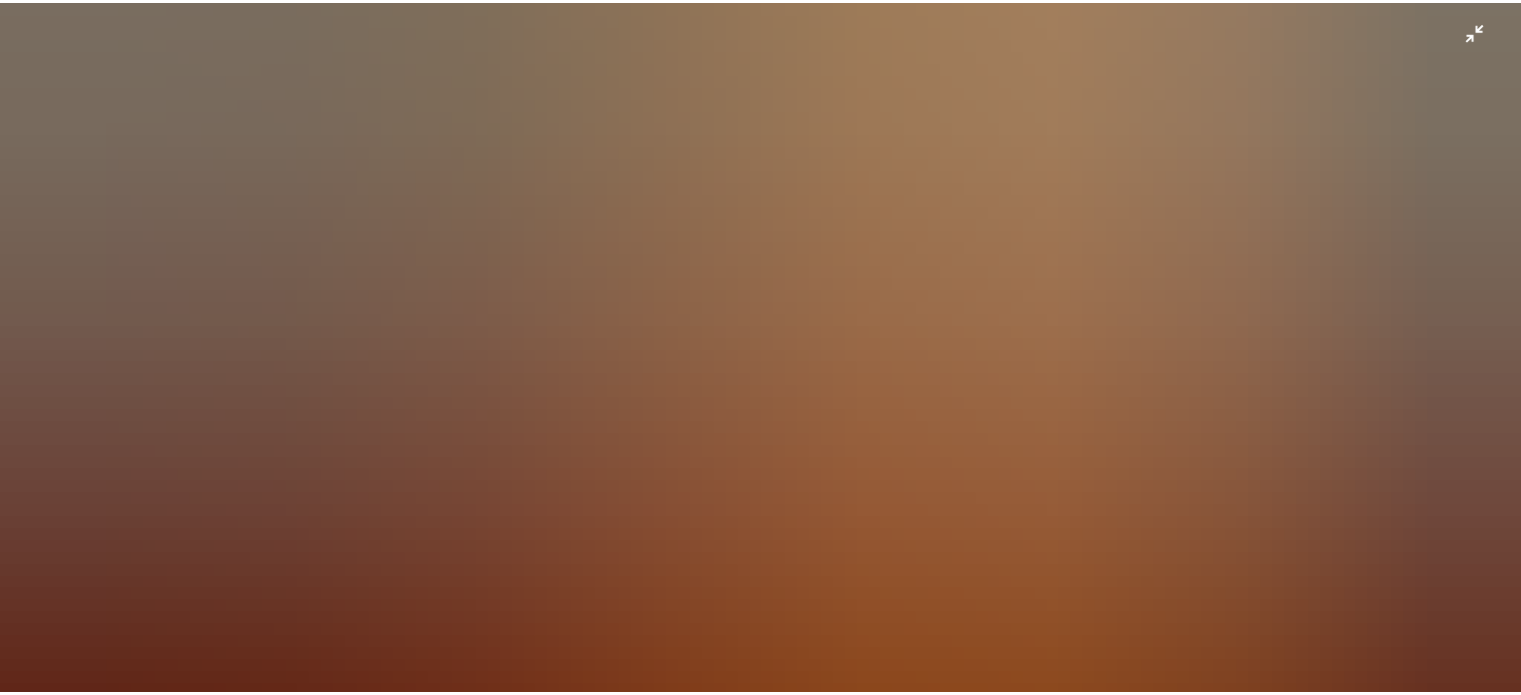 scroll, scrollTop: 8, scrollLeft: 0, axis: vertical 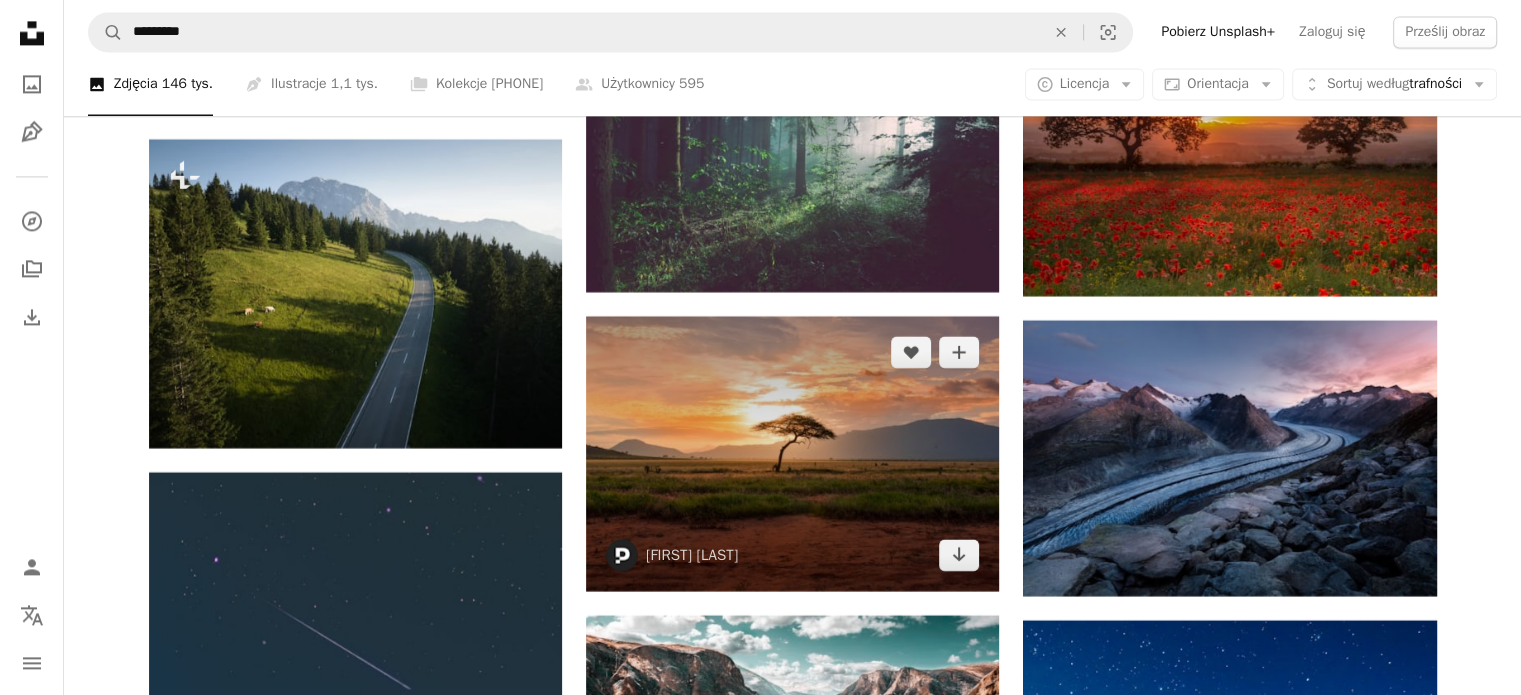 click at bounding box center (792, 453) 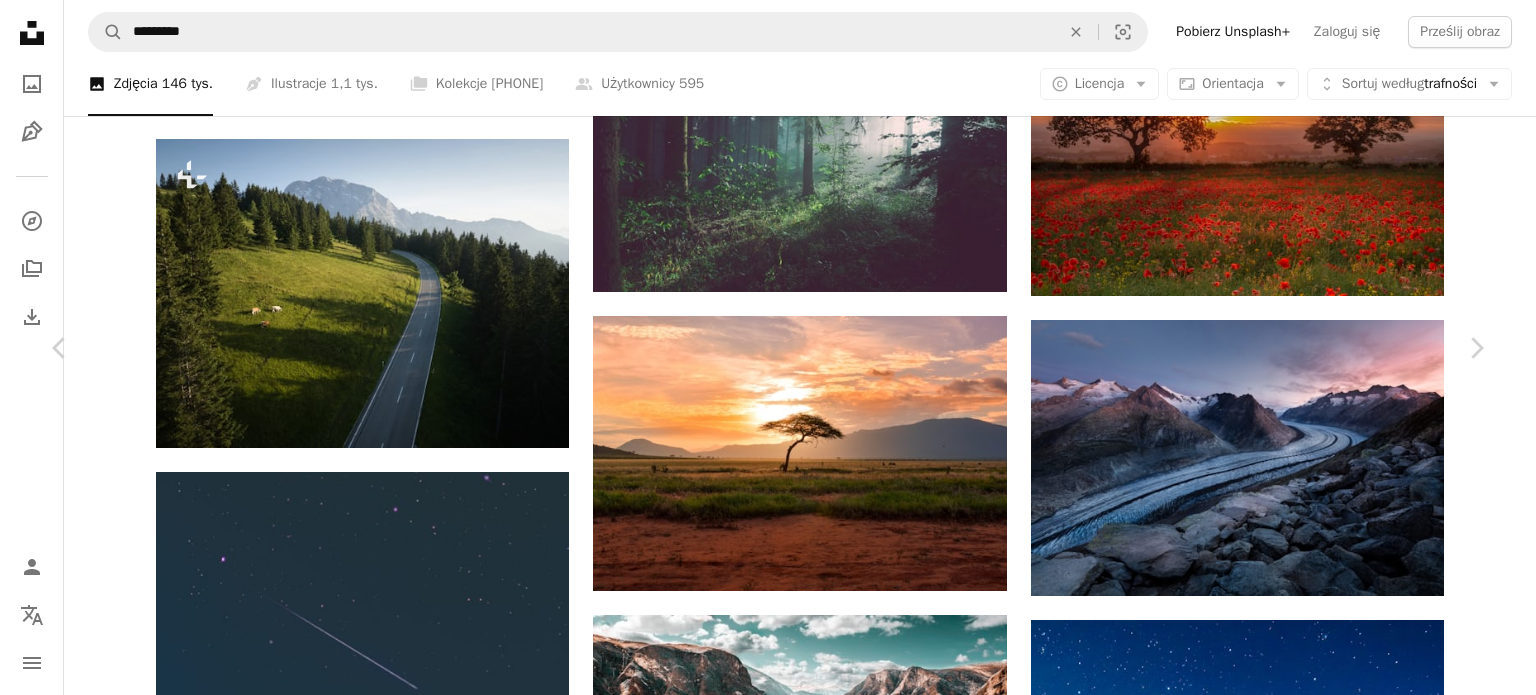 click at bounding box center (760, 3501) 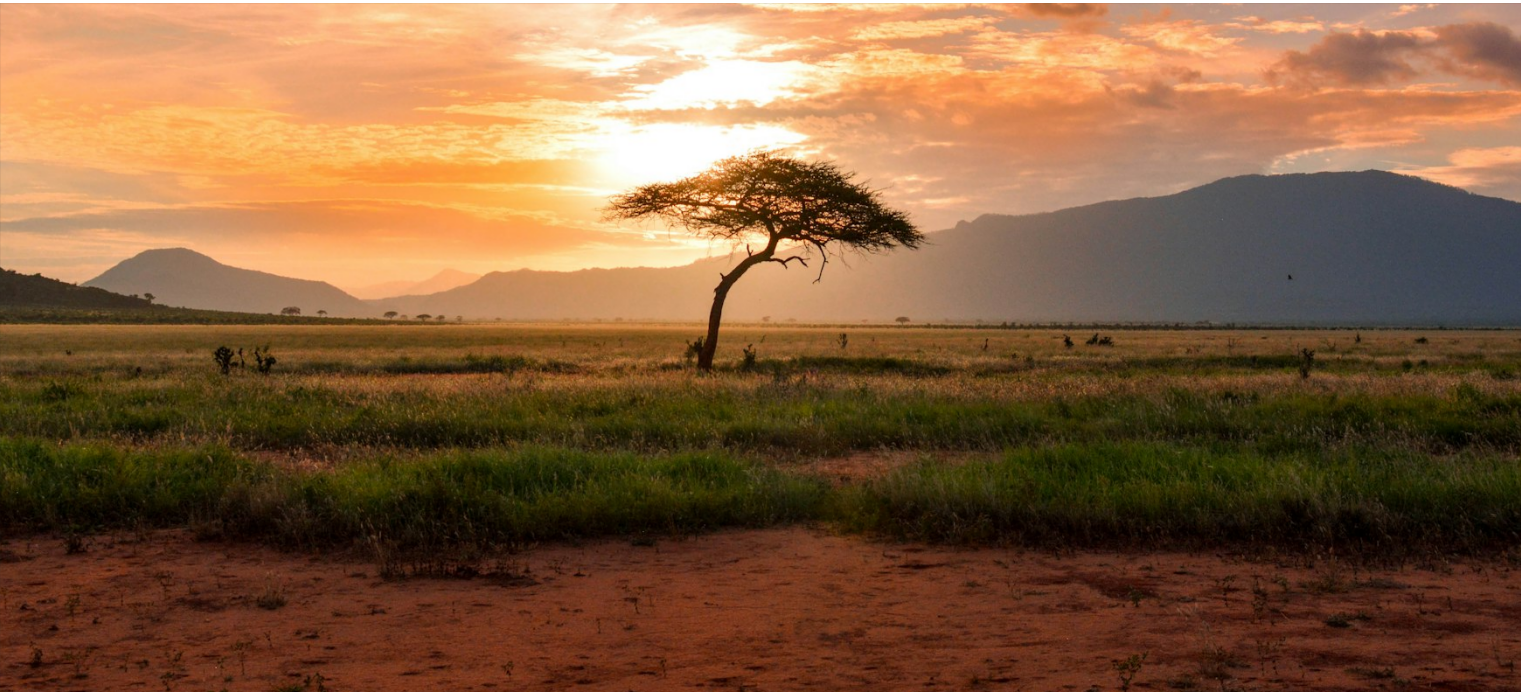 scroll, scrollTop: 107, scrollLeft: 0, axis: vertical 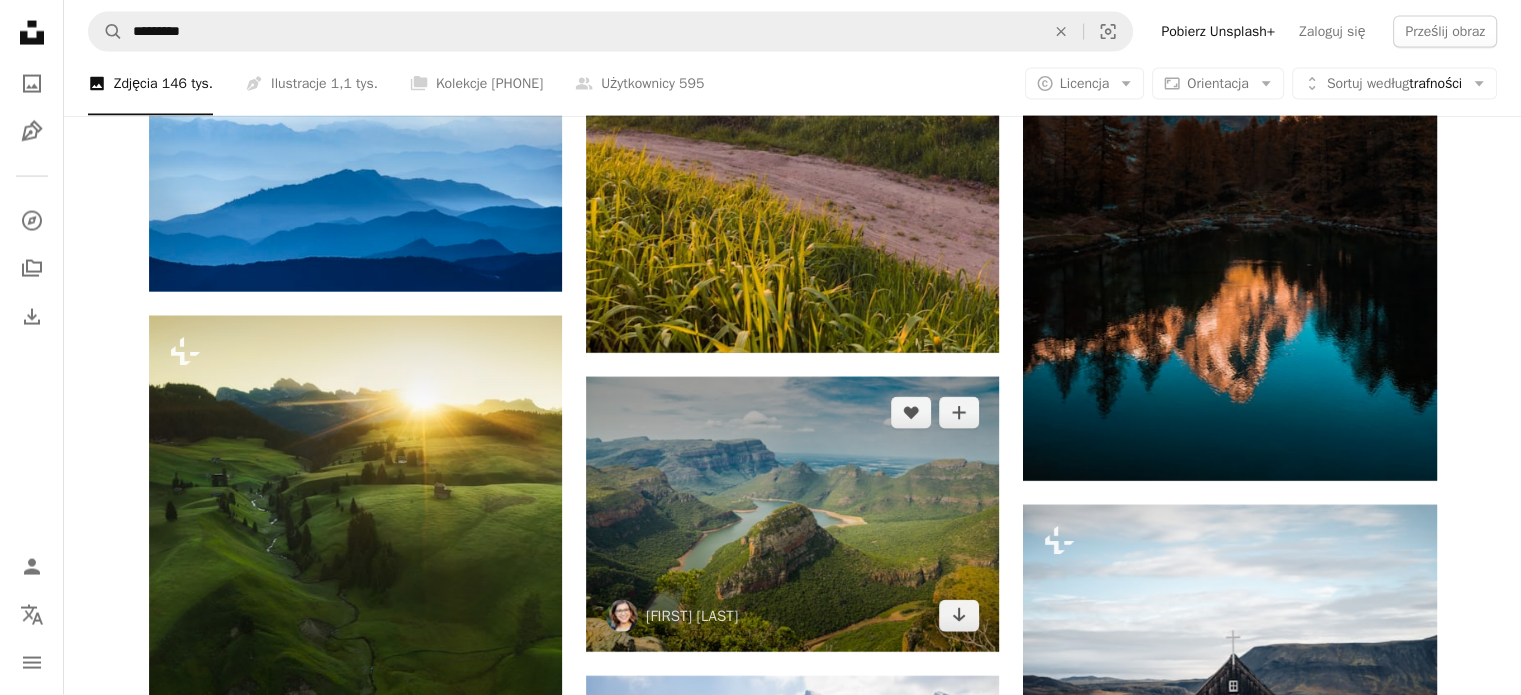 click at bounding box center (792, 514) 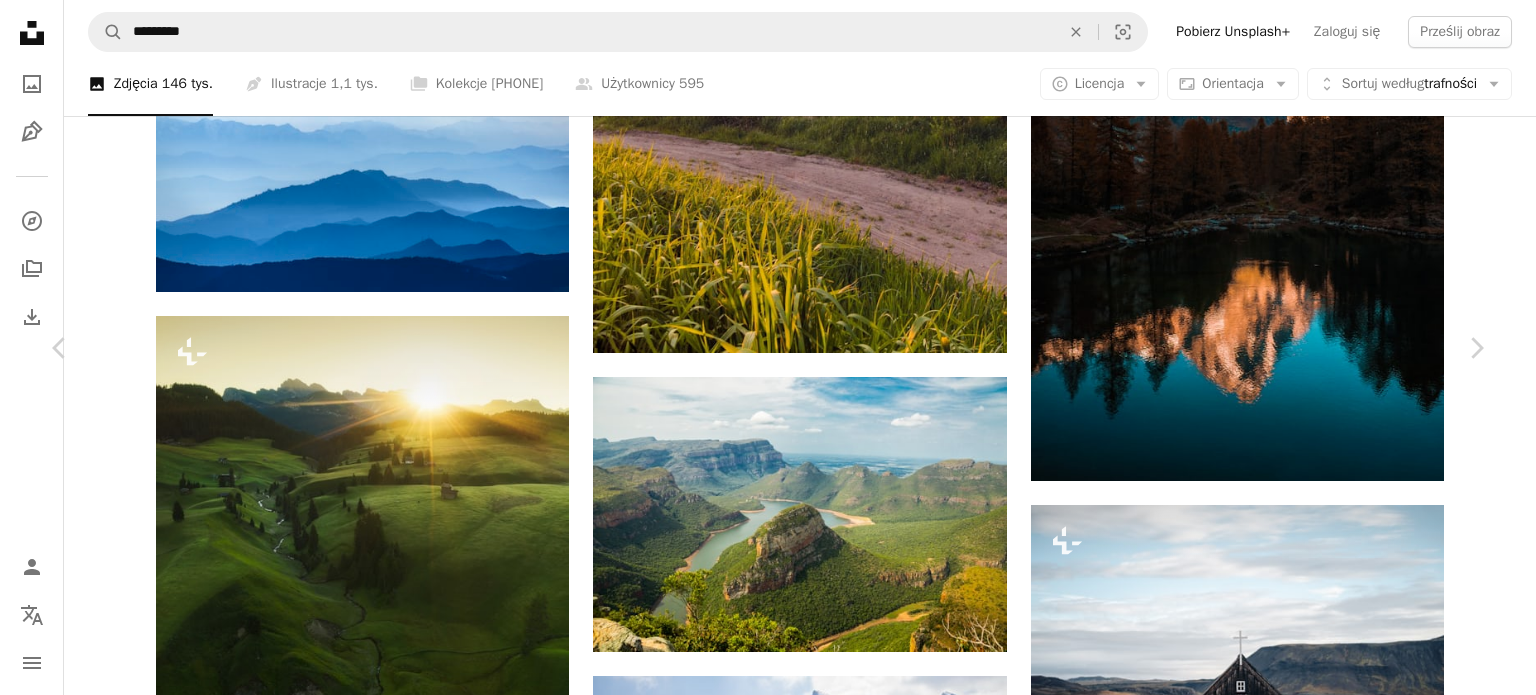 click at bounding box center [761, 4632] 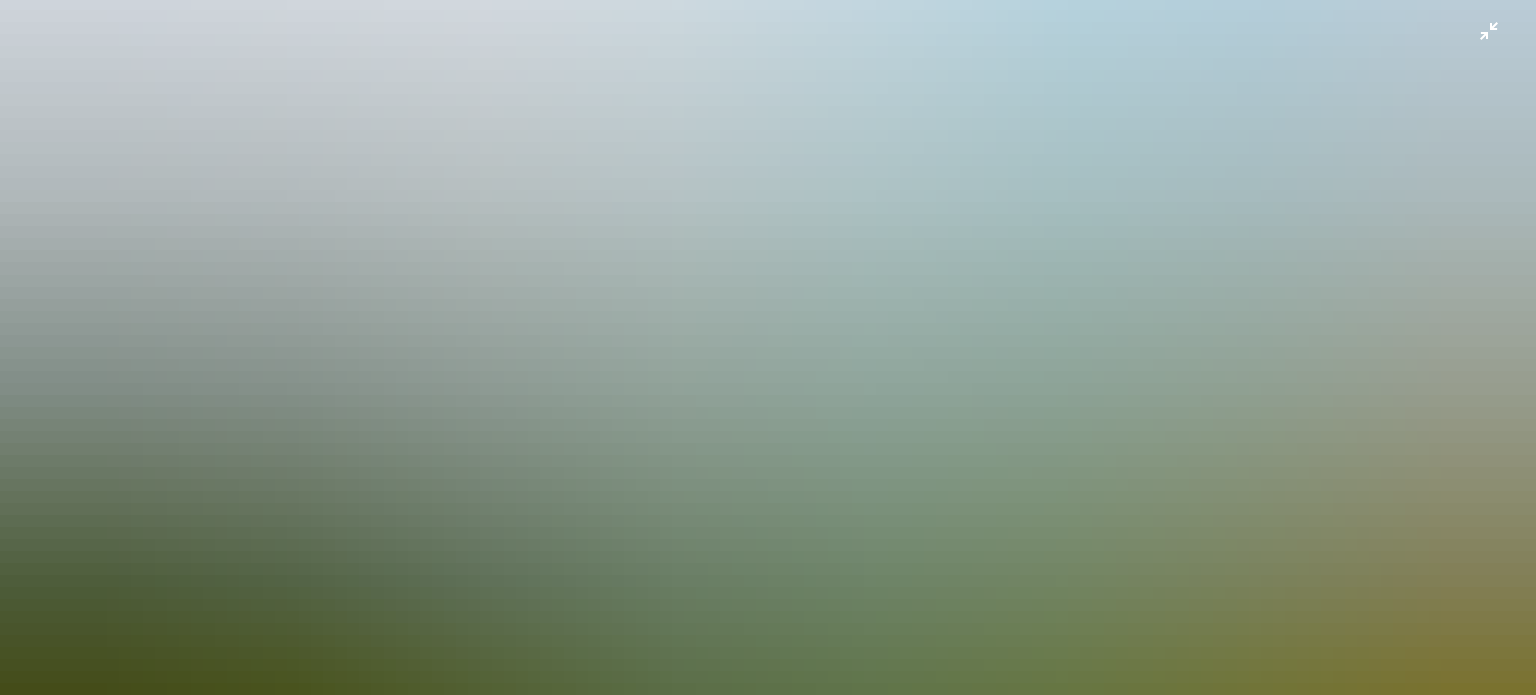 scroll, scrollTop: 300, scrollLeft: 0, axis: vertical 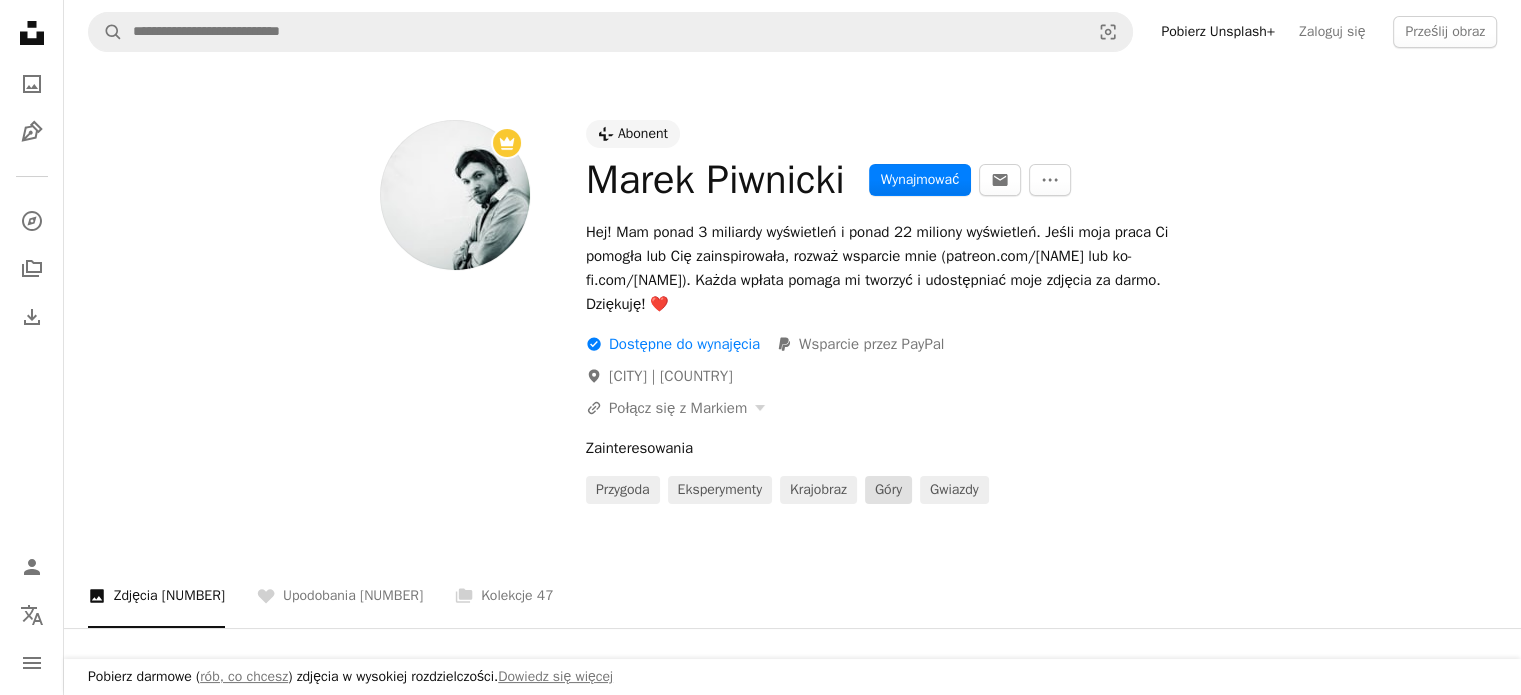 click on "góry" at bounding box center (888, 489) 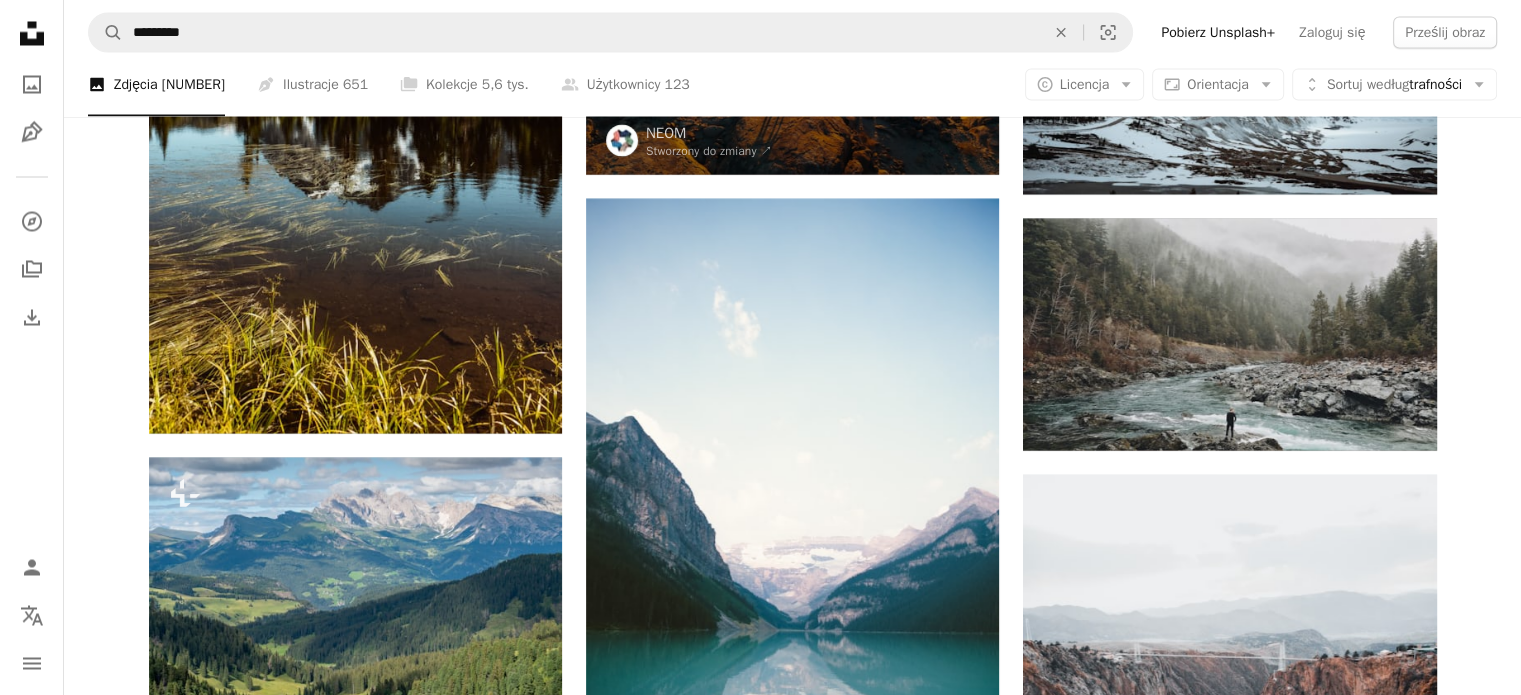 scroll, scrollTop: 4000, scrollLeft: 0, axis: vertical 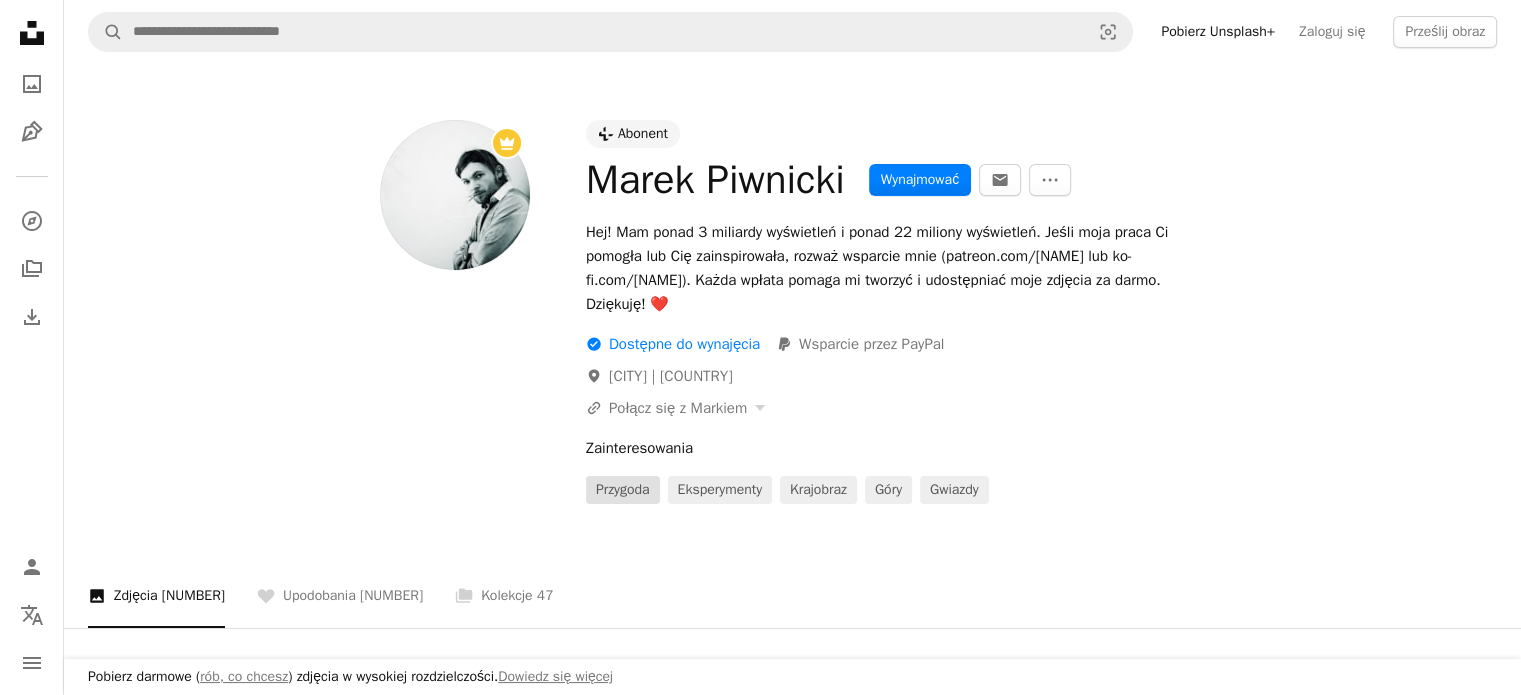click on "przygoda" at bounding box center (623, 489) 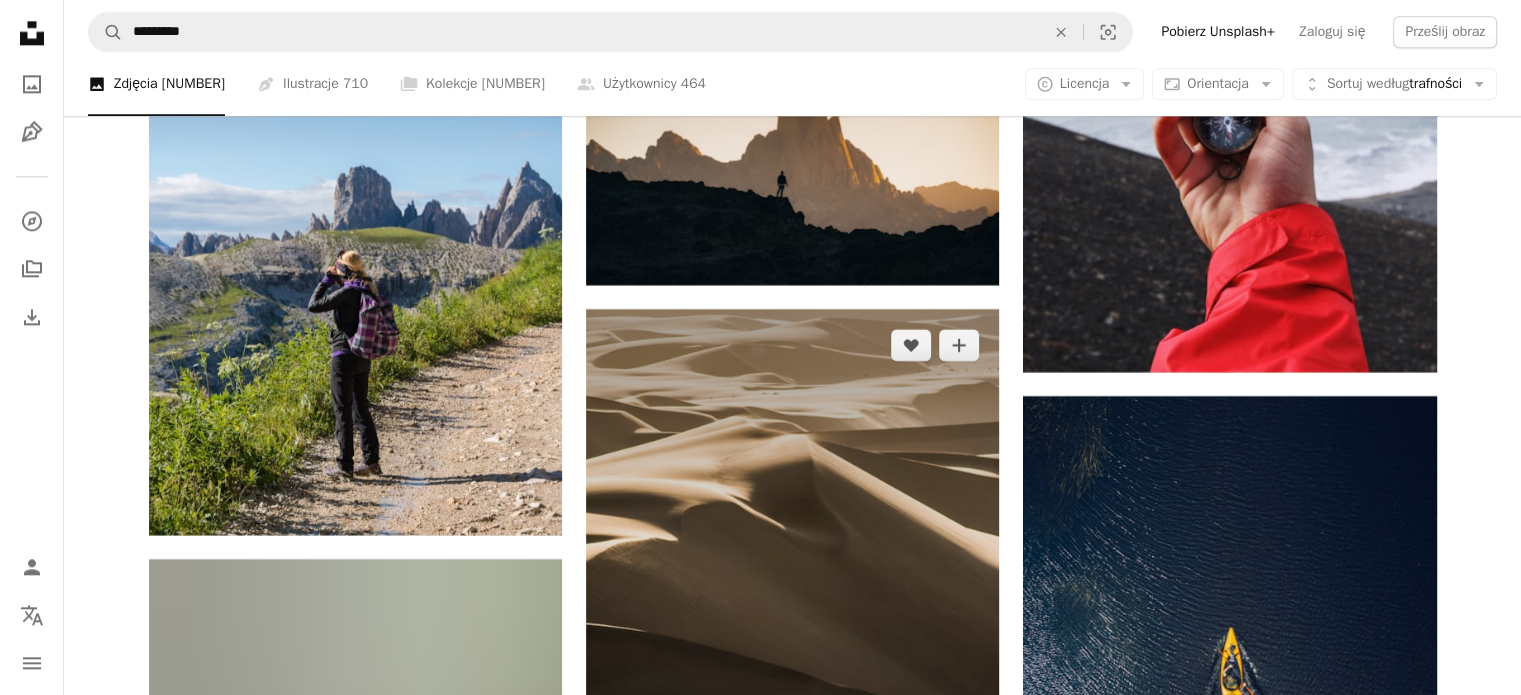 scroll, scrollTop: 10100, scrollLeft: 0, axis: vertical 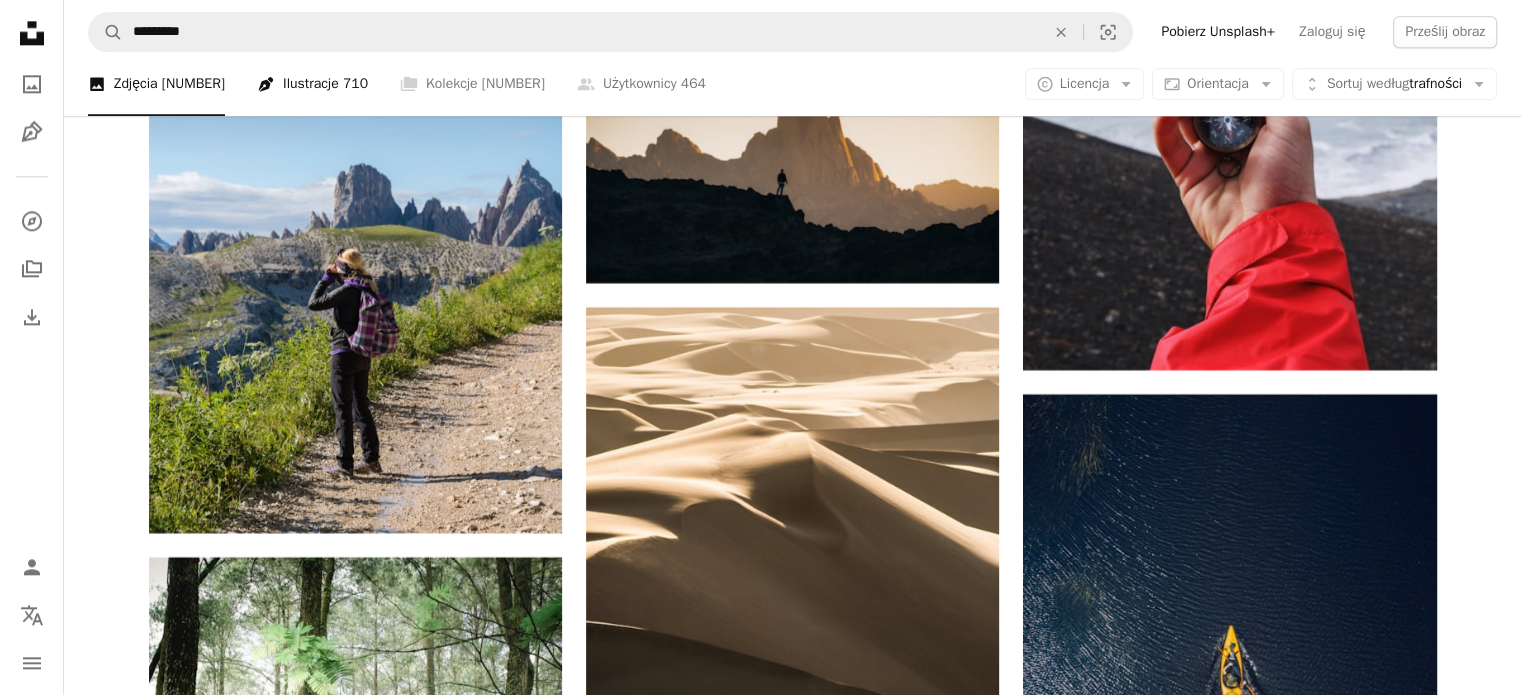 click on "Ilustracje" at bounding box center [311, 83] 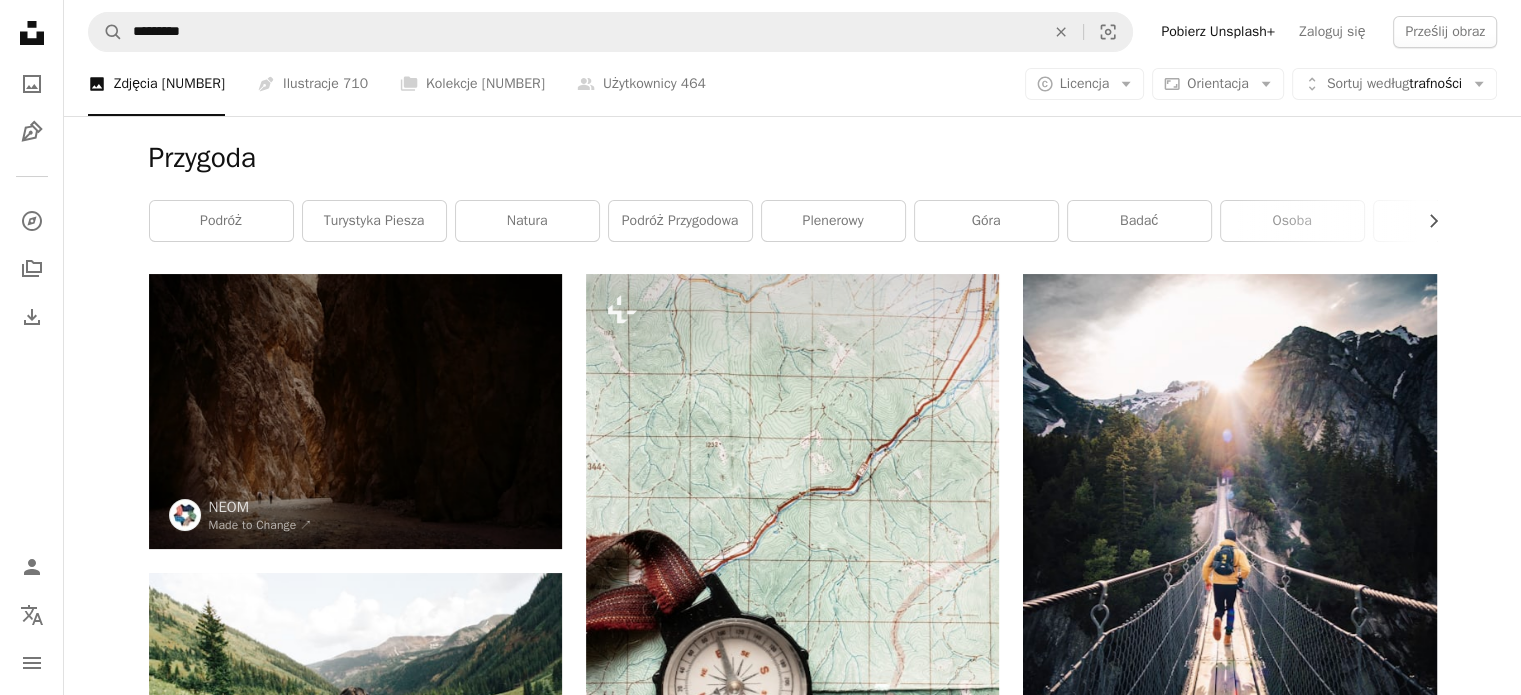 scroll, scrollTop: 10100, scrollLeft: 0, axis: vertical 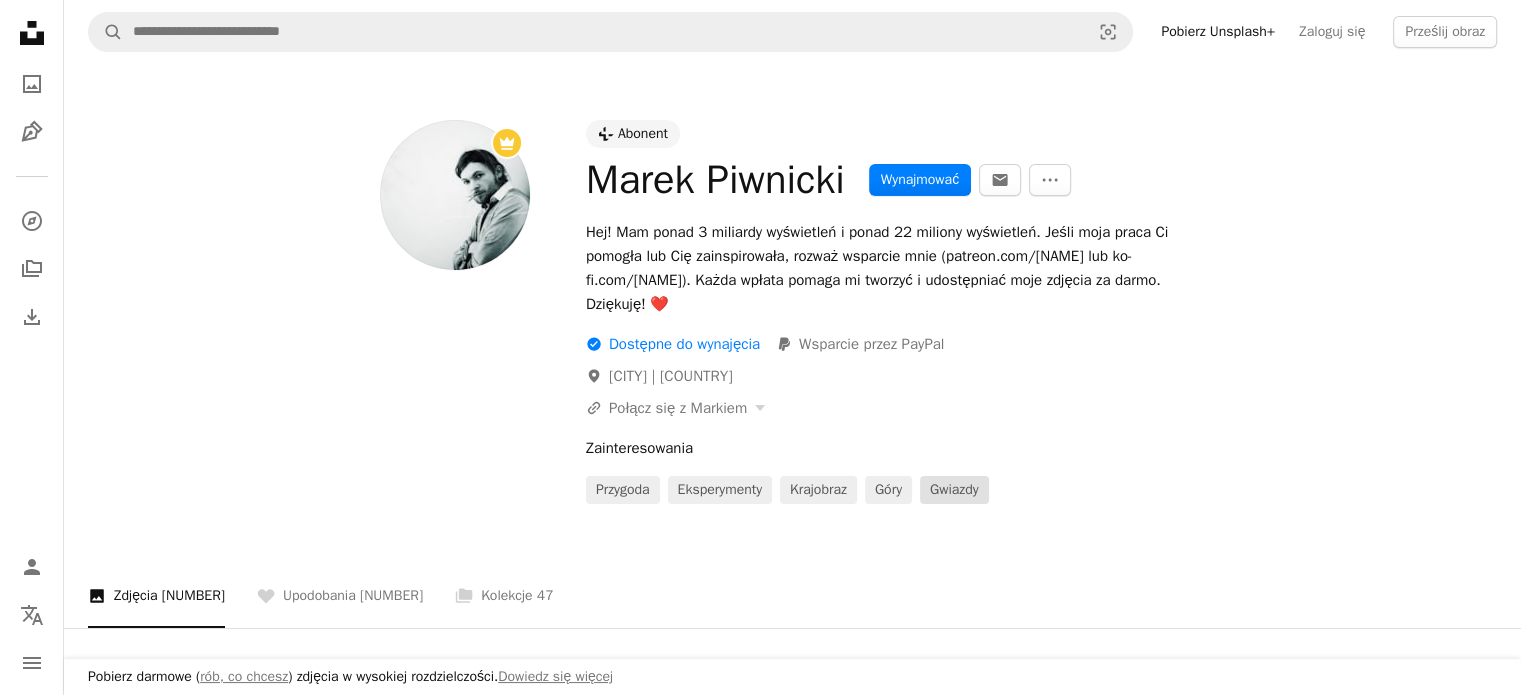 click on "gwiazdy" at bounding box center (954, 489) 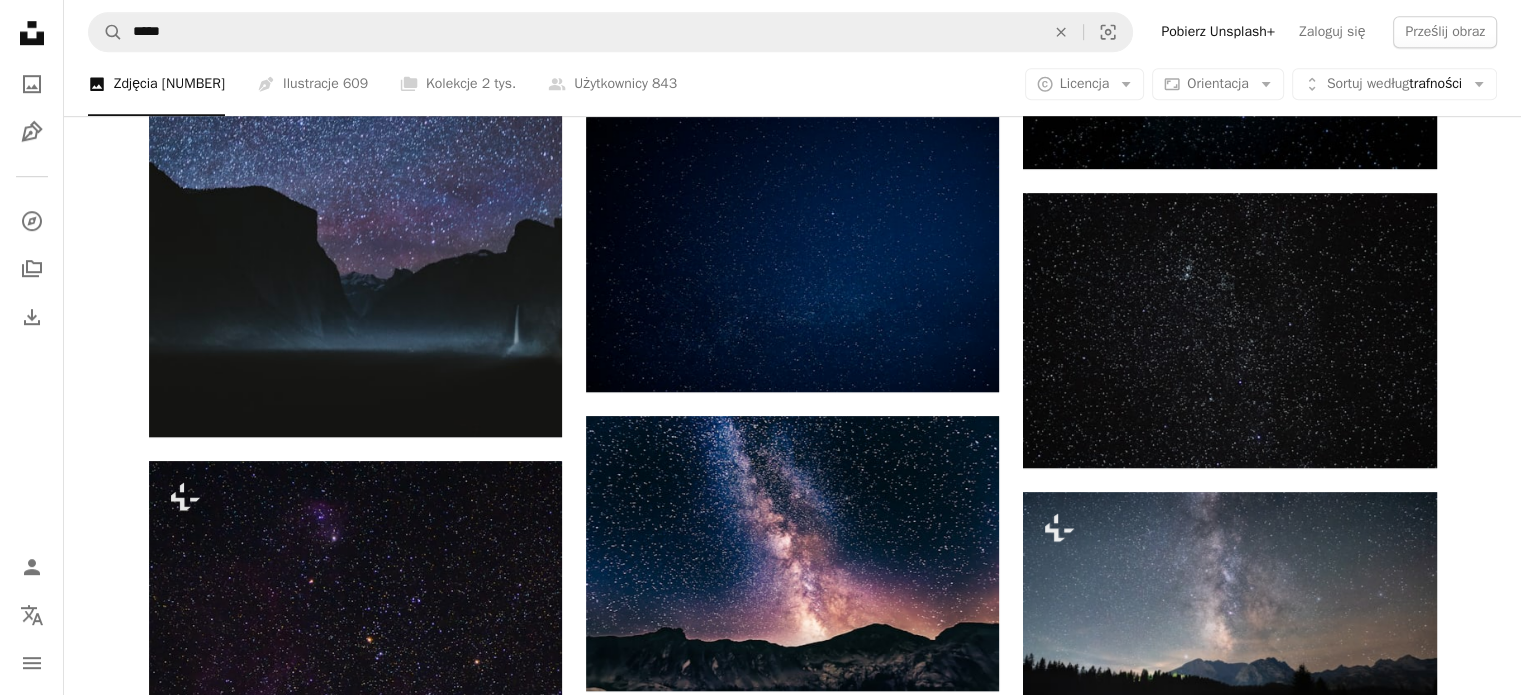 scroll, scrollTop: 1800, scrollLeft: 0, axis: vertical 